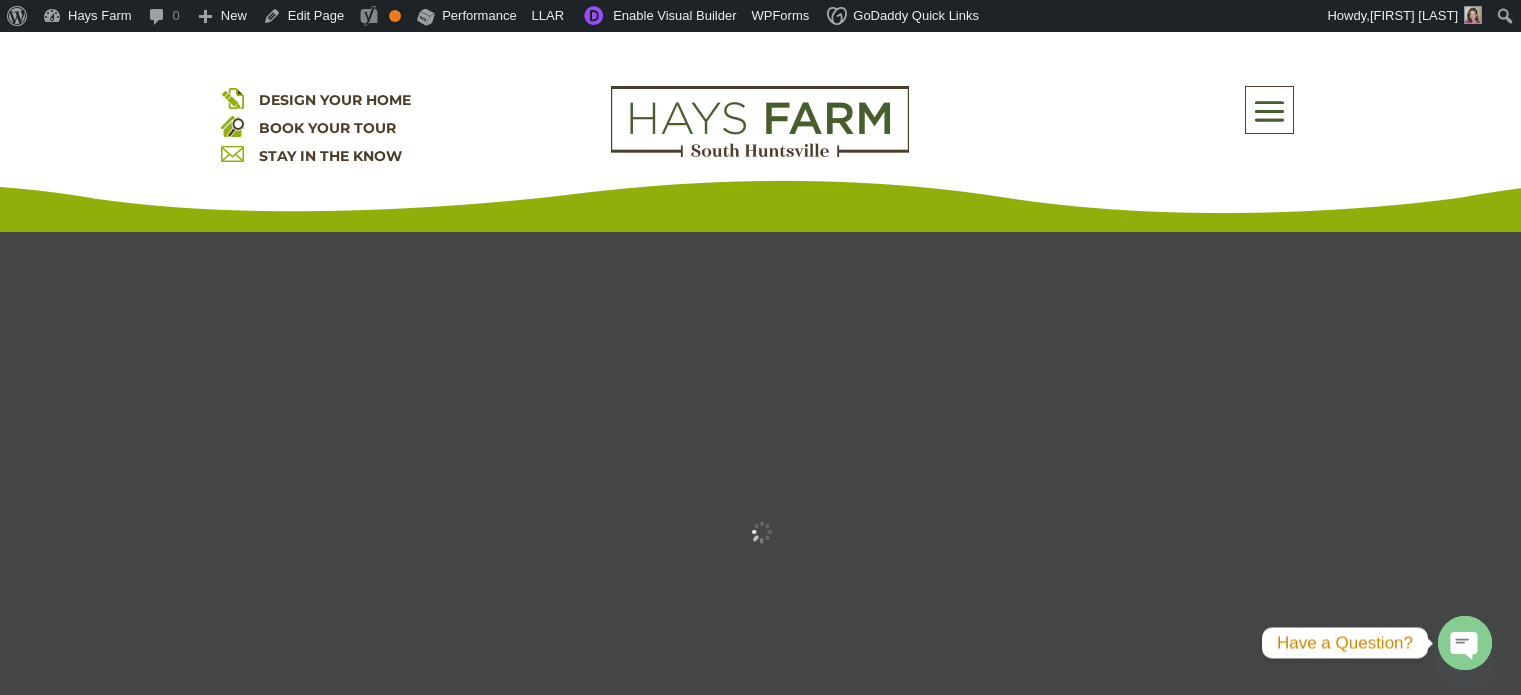 scroll, scrollTop: 0, scrollLeft: 0, axis: both 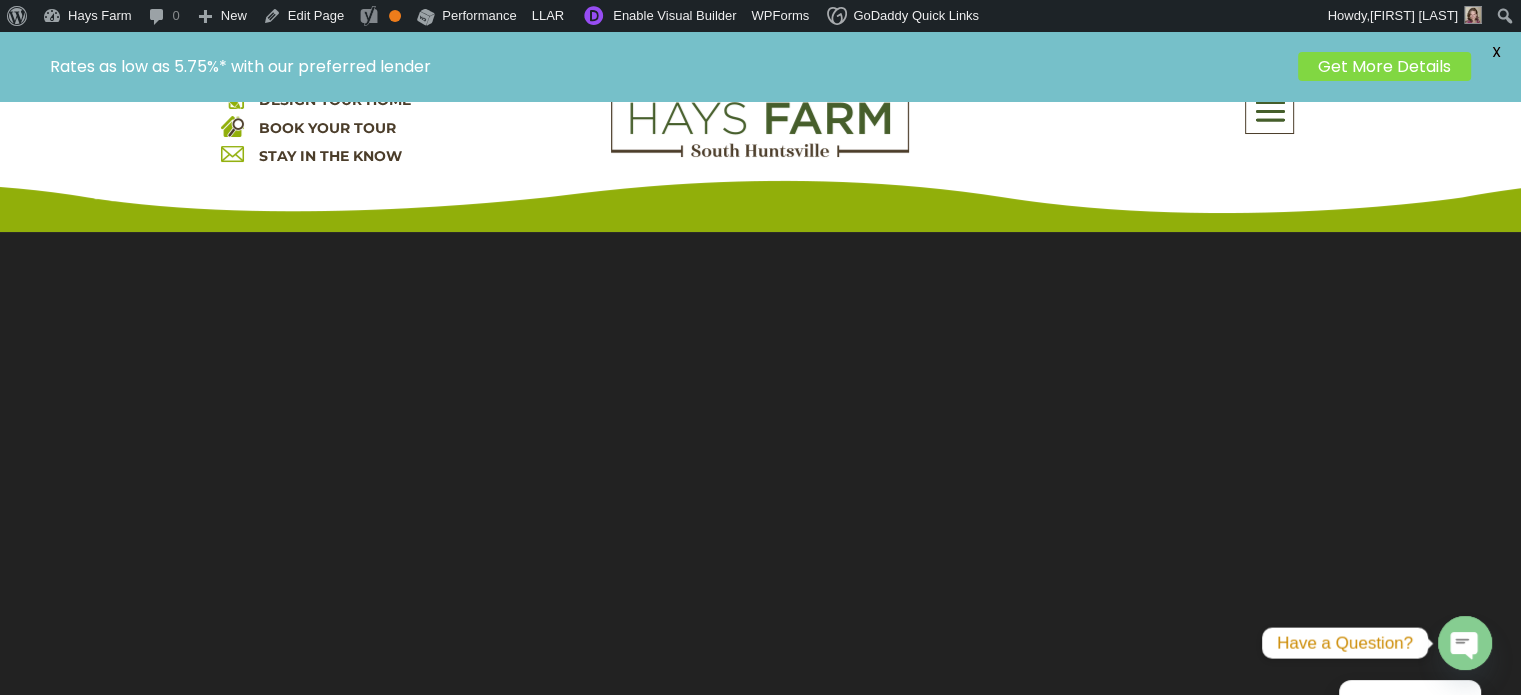 click at bounding box center [1269, 111] 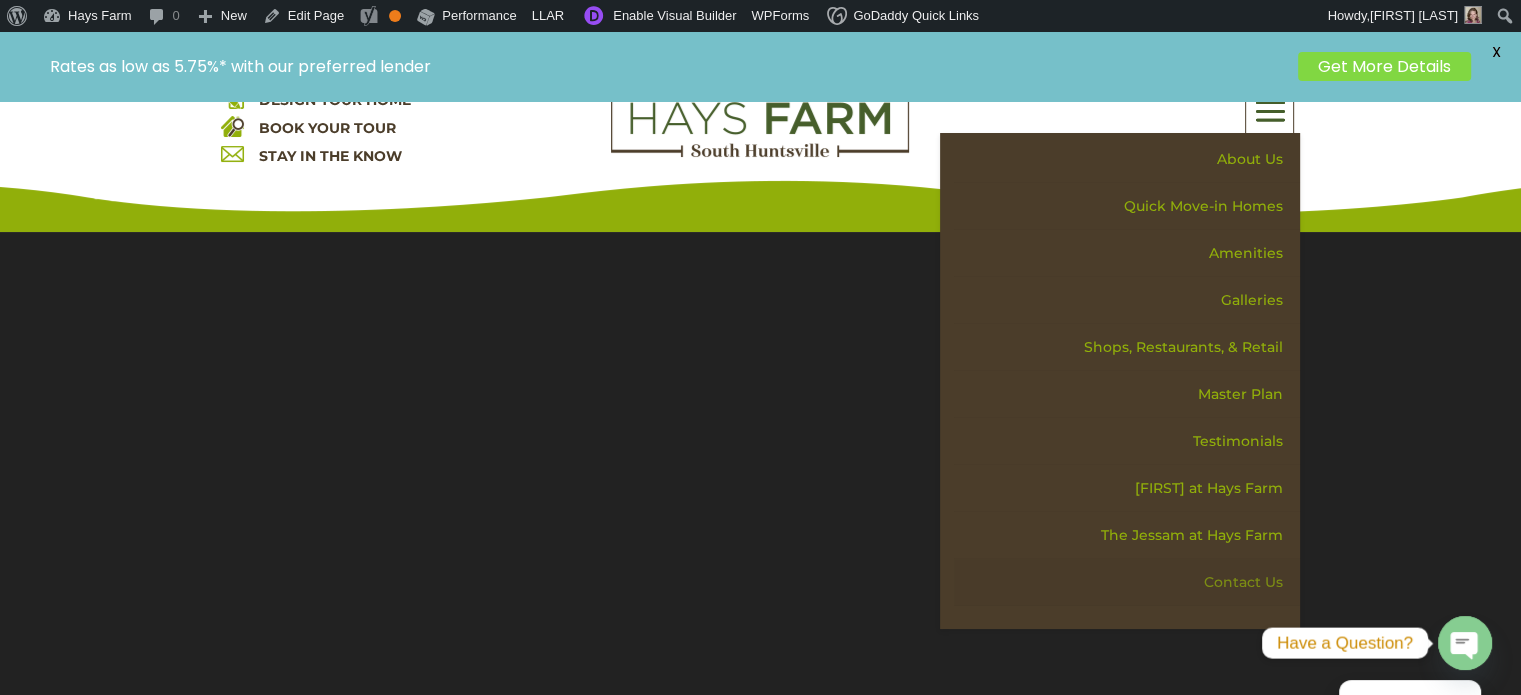 click on "Contact Us" at bounding box center (1127, 582) 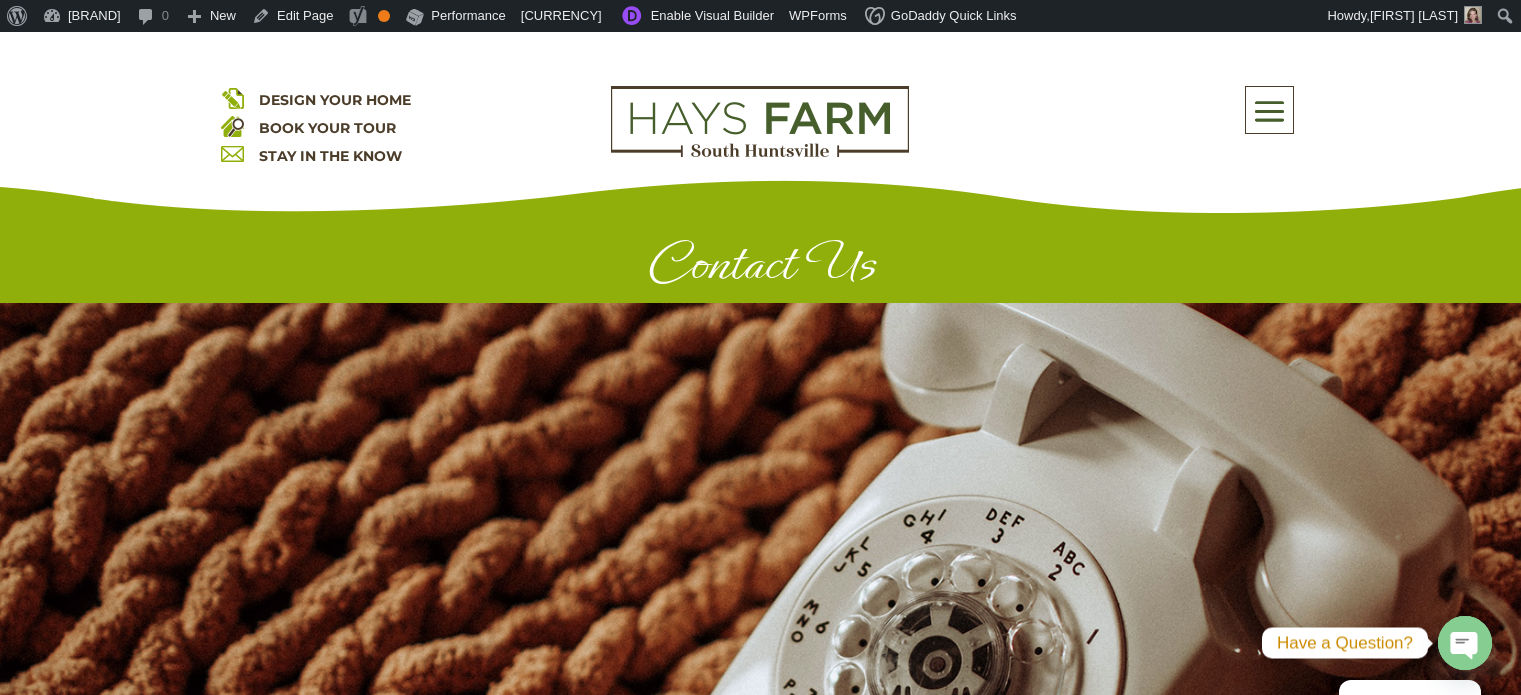 scroll, scrollTop: 0, scrollLeft: 0, axis: both 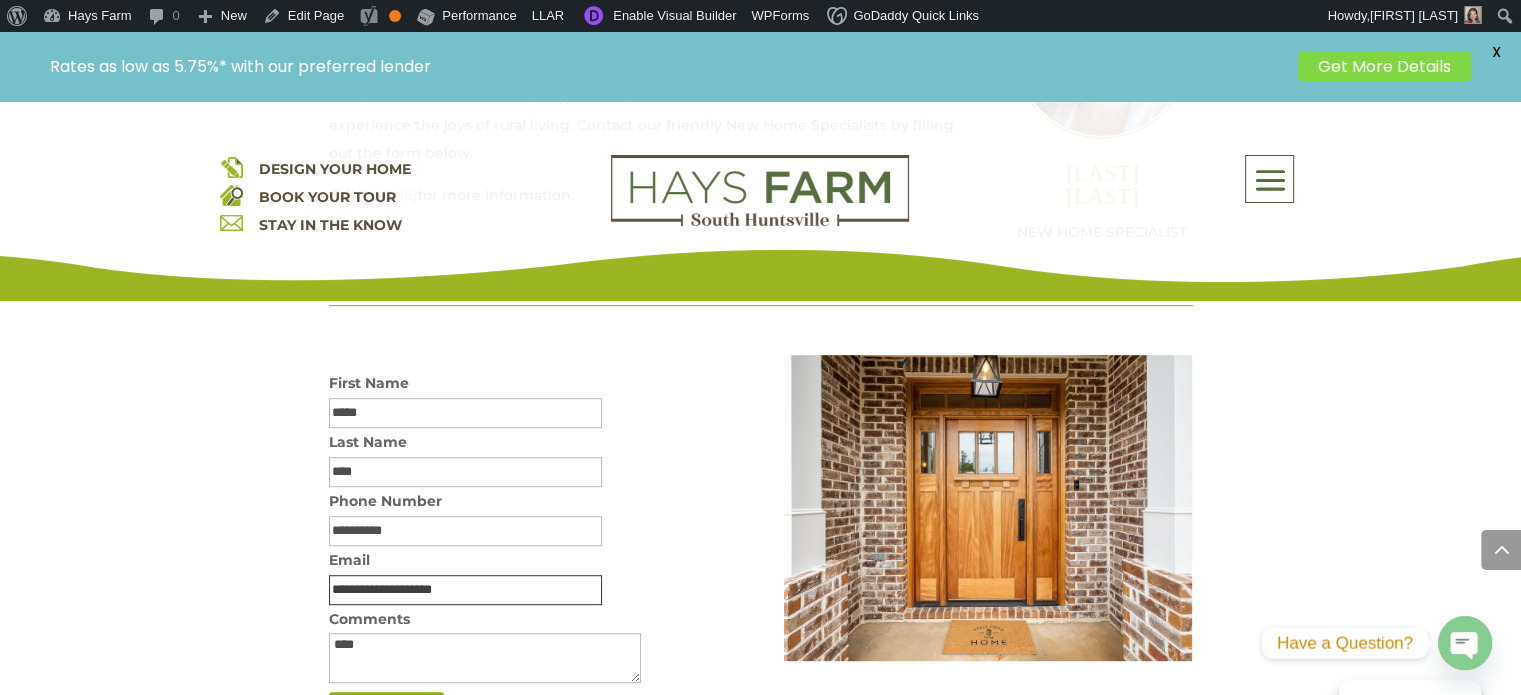 drag, startPoint x: 504, startPoint y: 583, endPoint x: 371, endPoint y: 580, distance: 133.03383 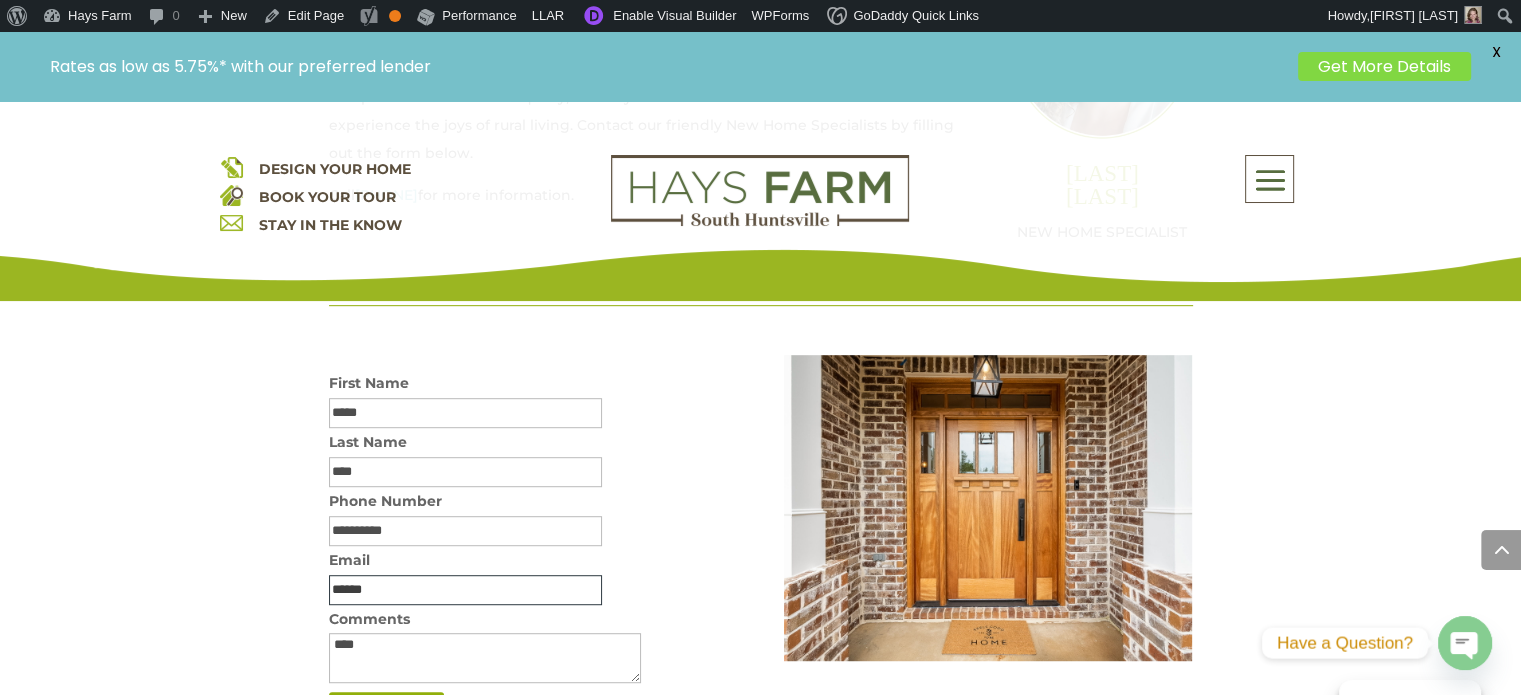 type on "**********" 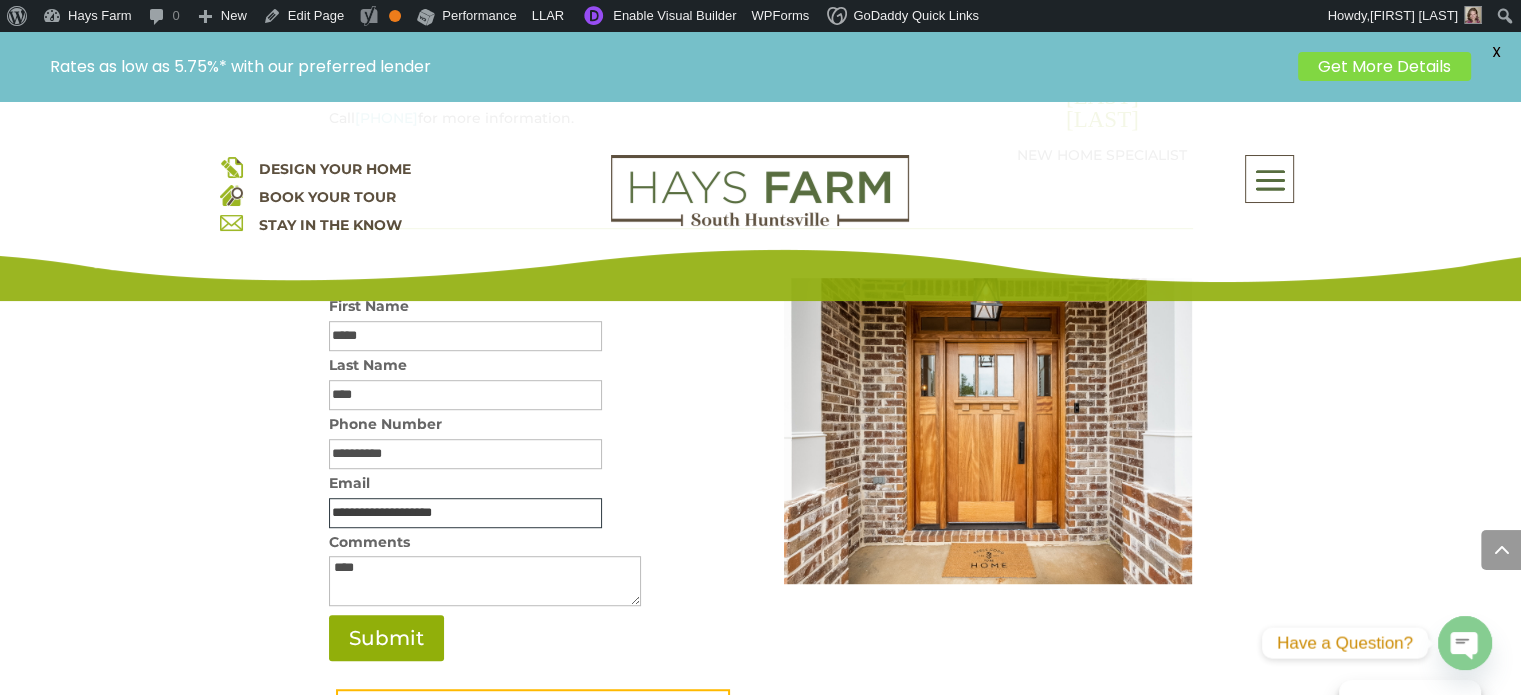 scroll, scrollTop: 1238, scrollLeft: 0, axis: vertical 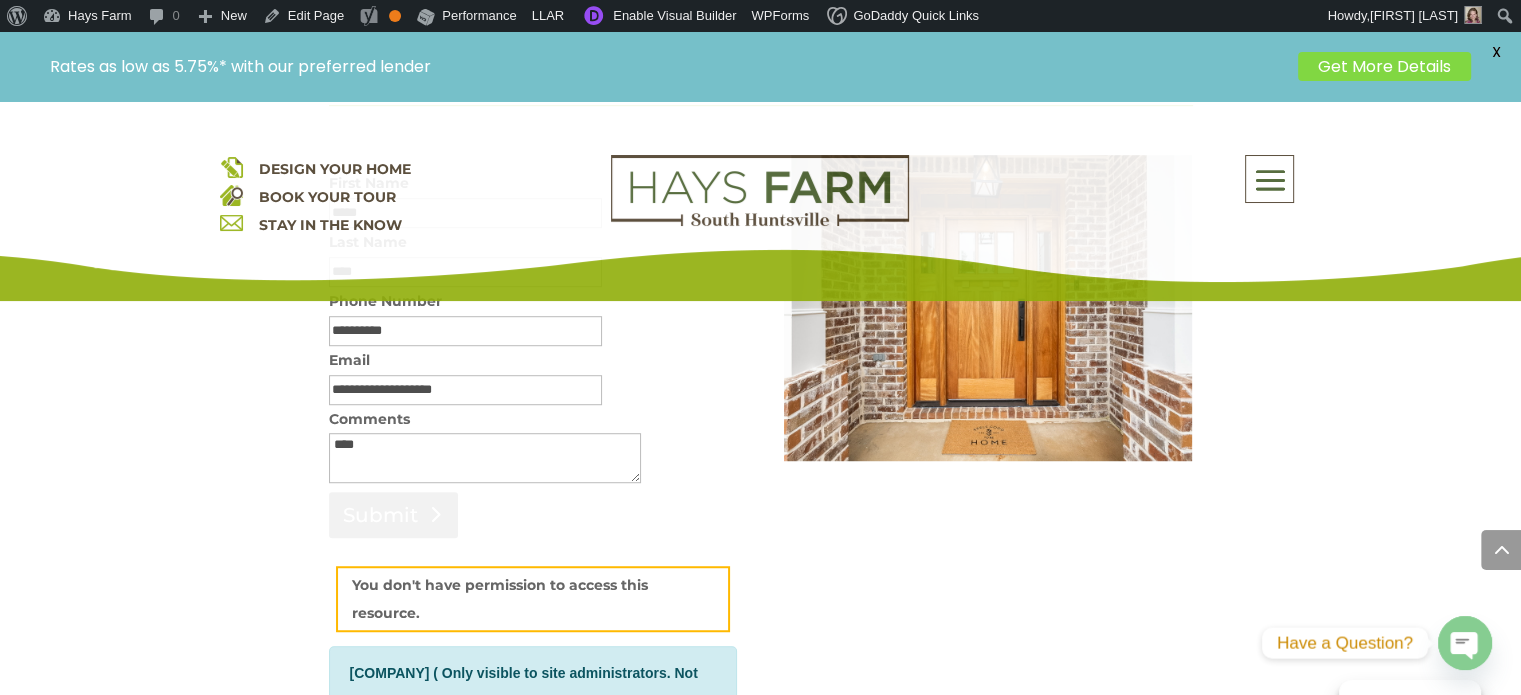 click on "Submit" at bounding box center (393, 515) 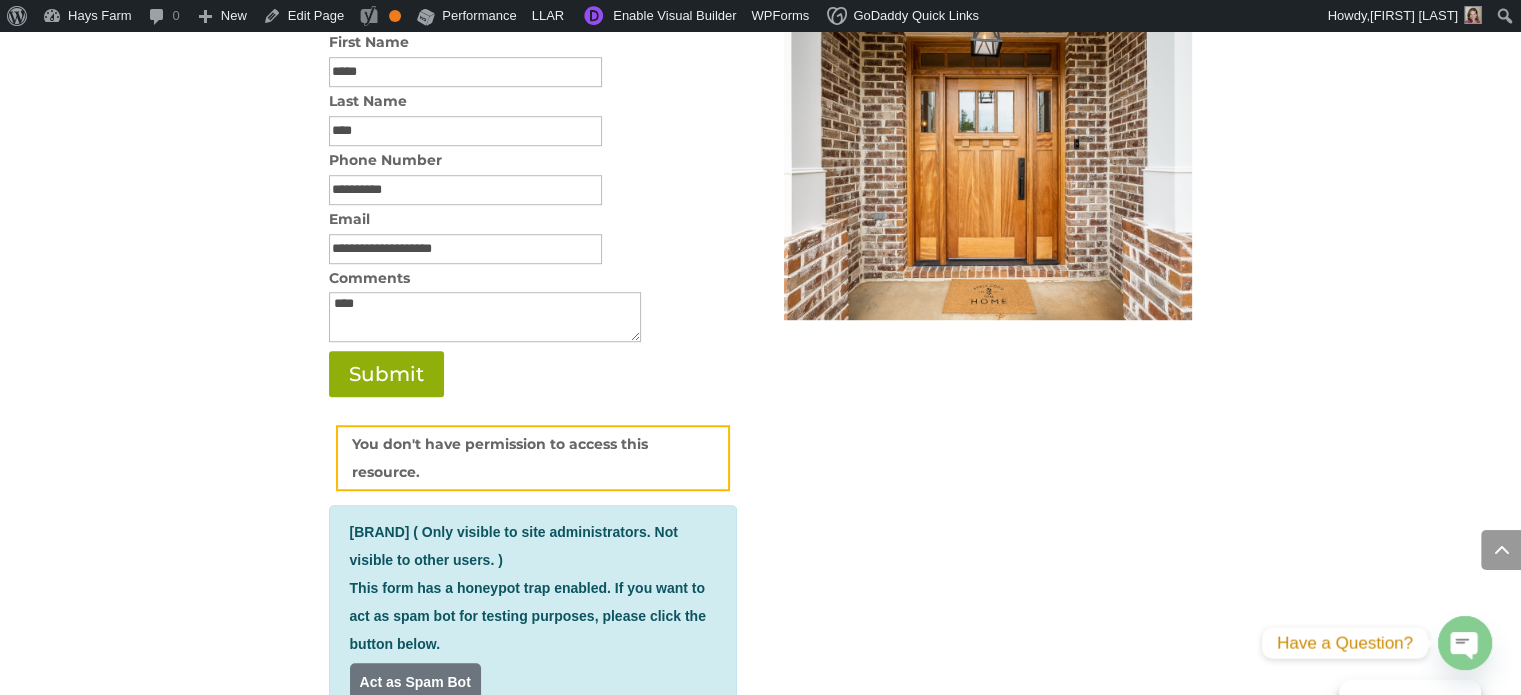 scroll, scrollTop: 0, scrollLeft: 0, axis: both 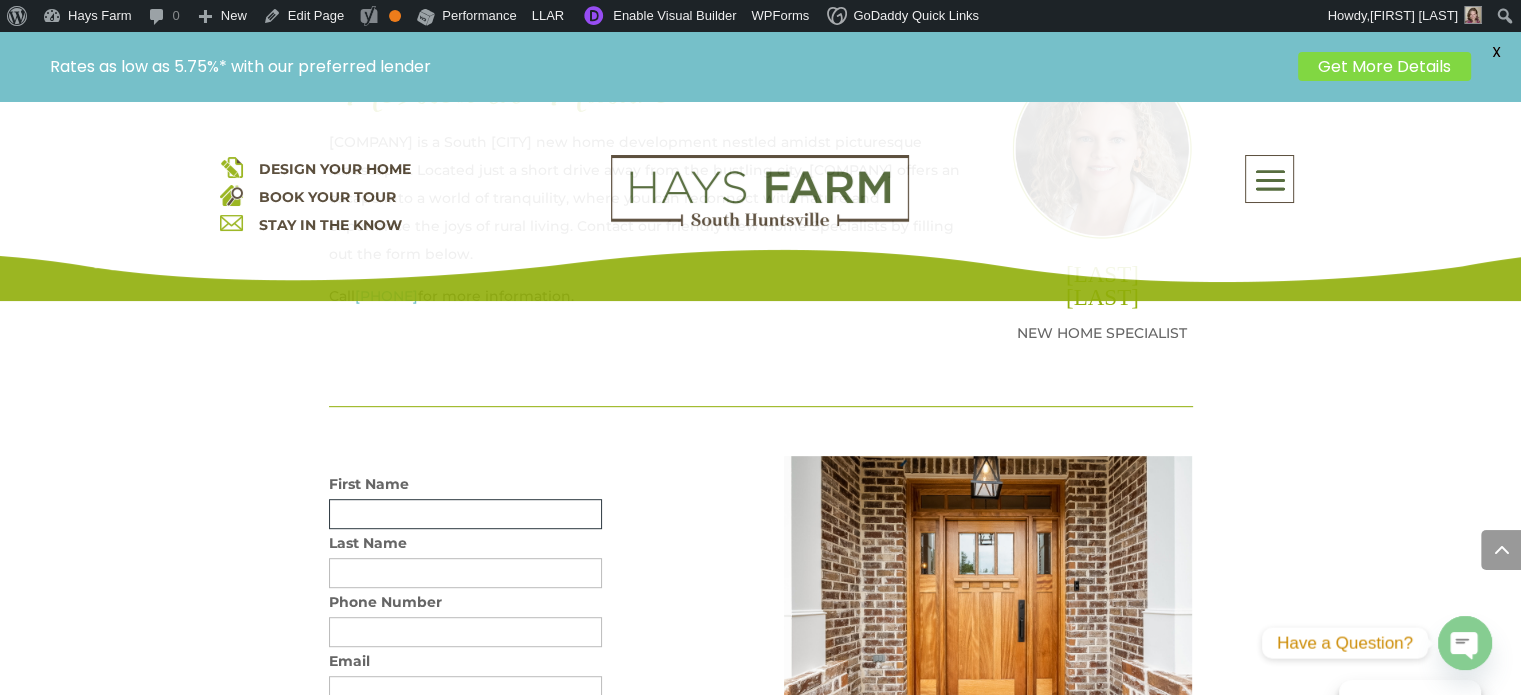 click at bounding box center [465, 514] 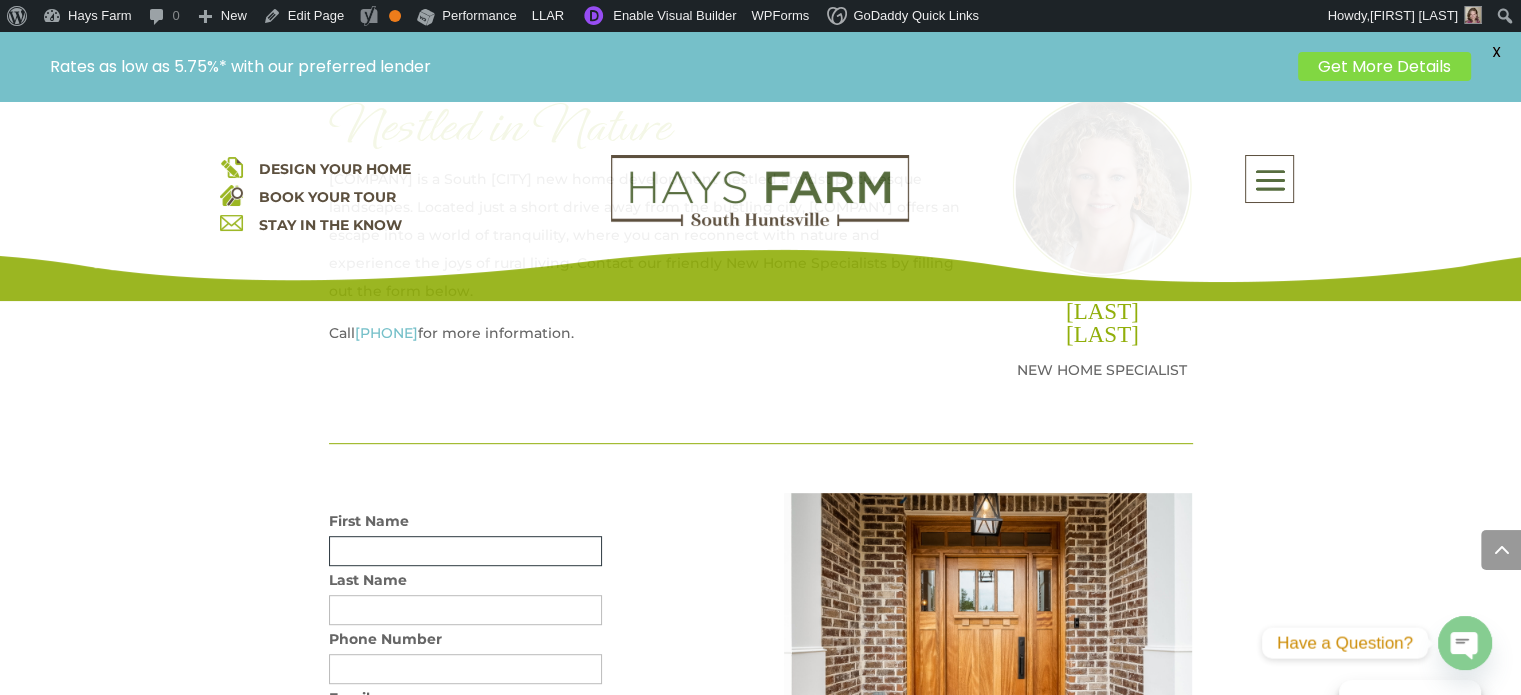type on "*****" 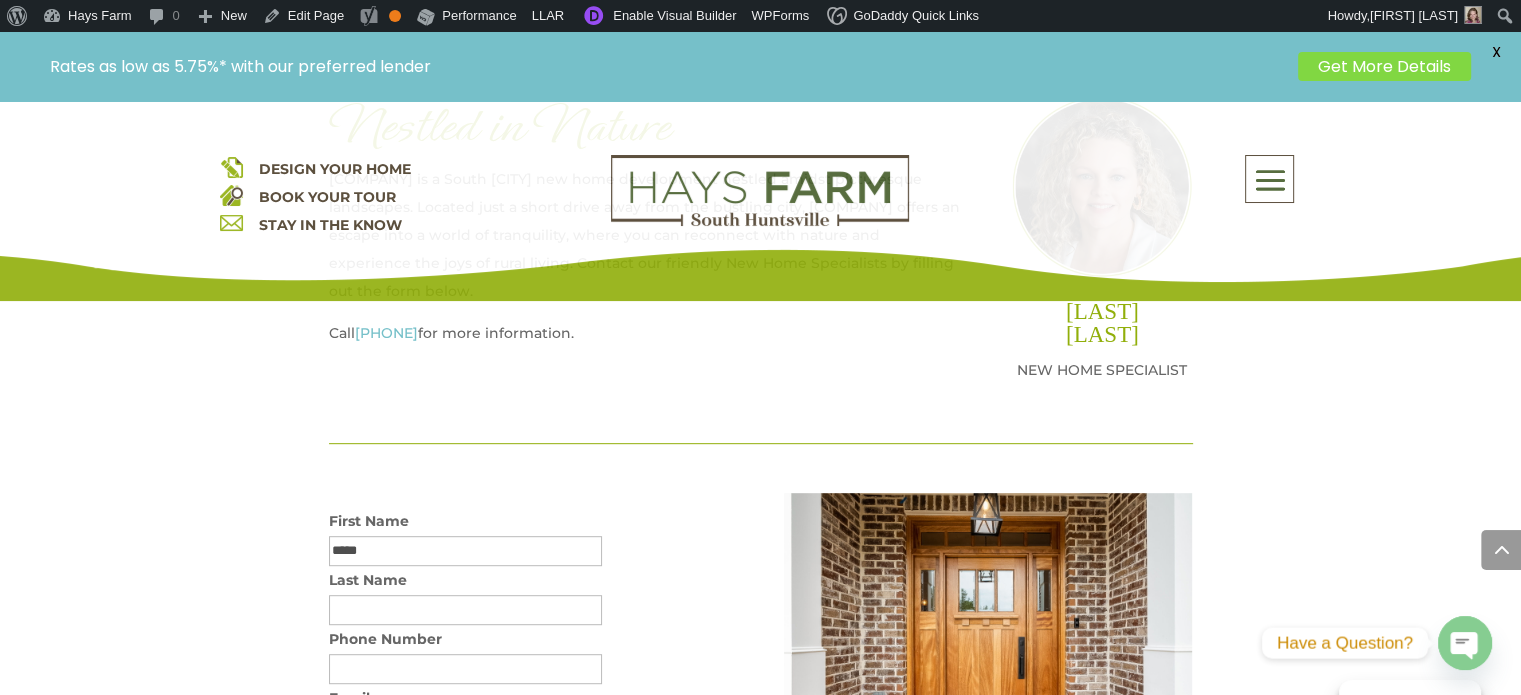 type on "******" 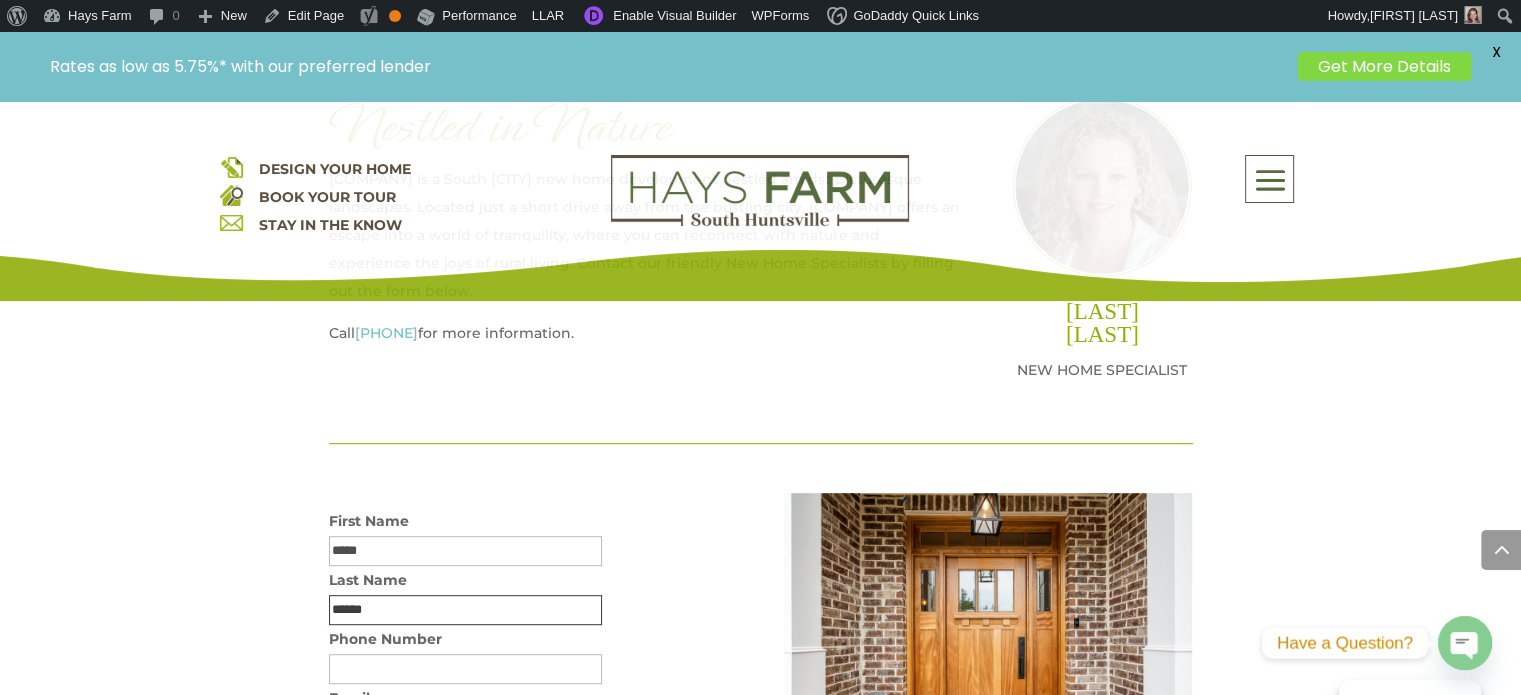 type on "**********" 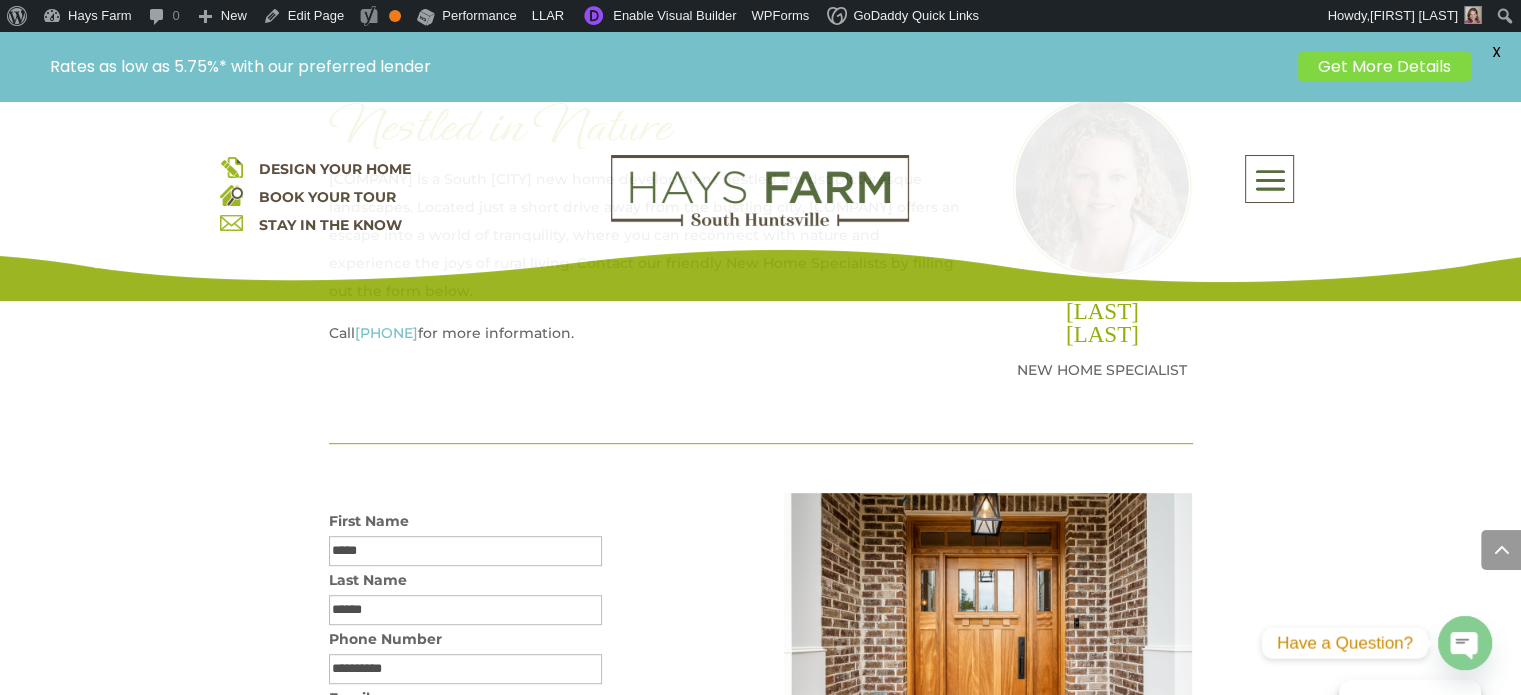 type on "**********" 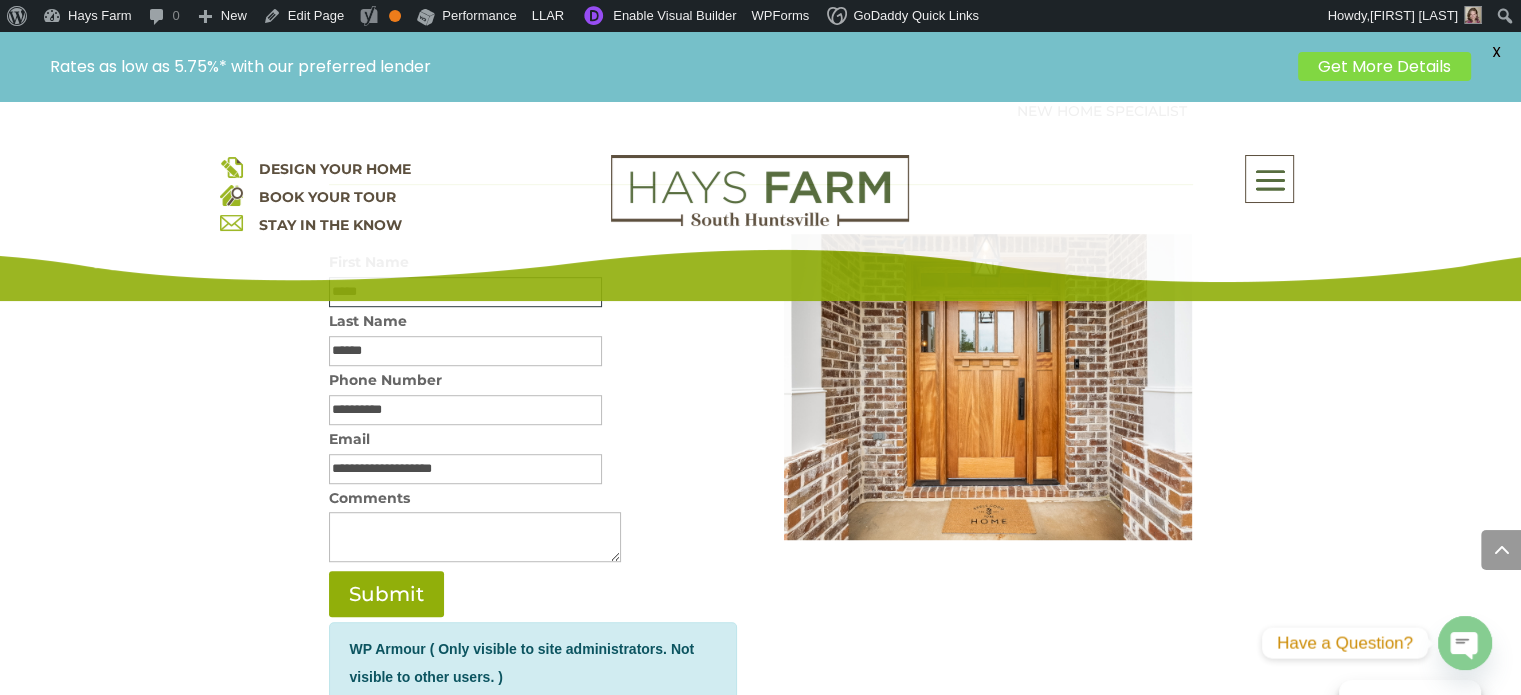 scroll, scrollTop: 1200, scrollLeft: 0, axis: vertical 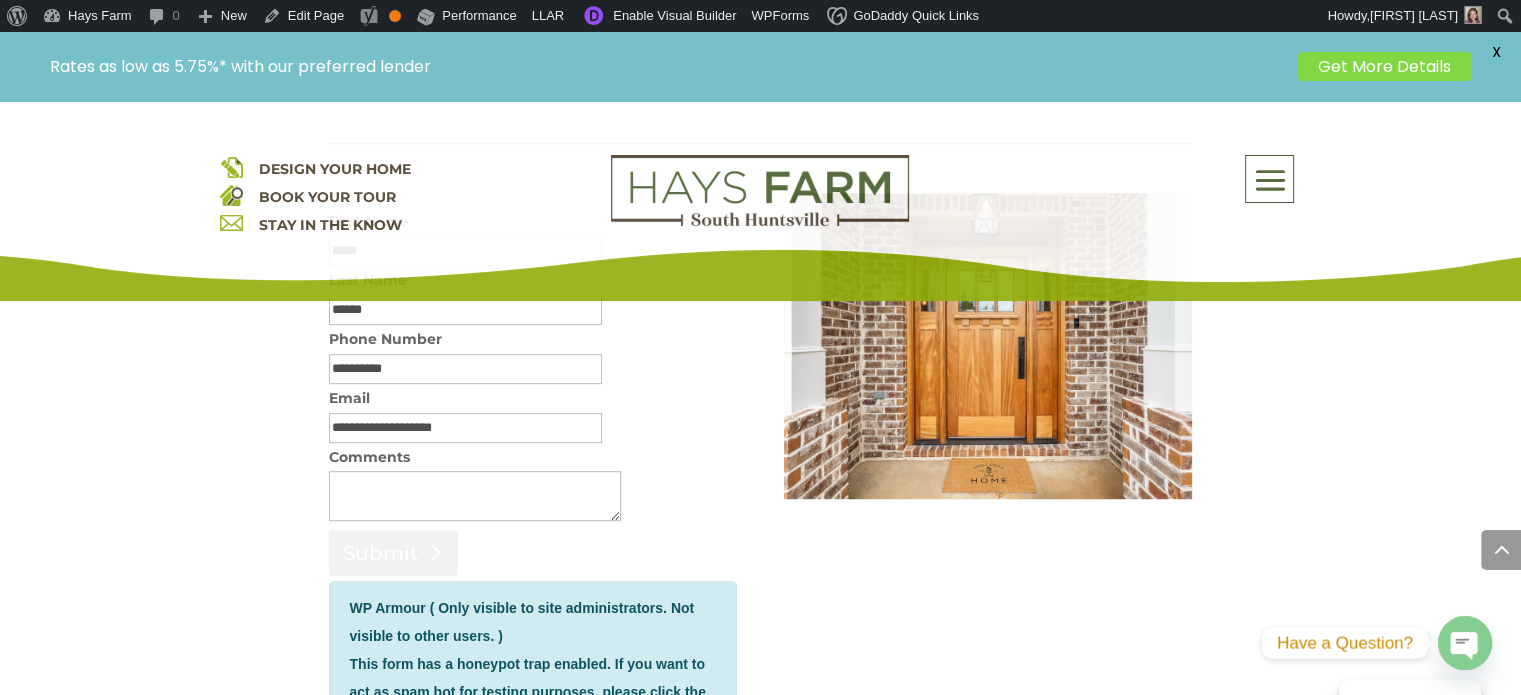 click on "Submit" at bounding box center (393, 553) 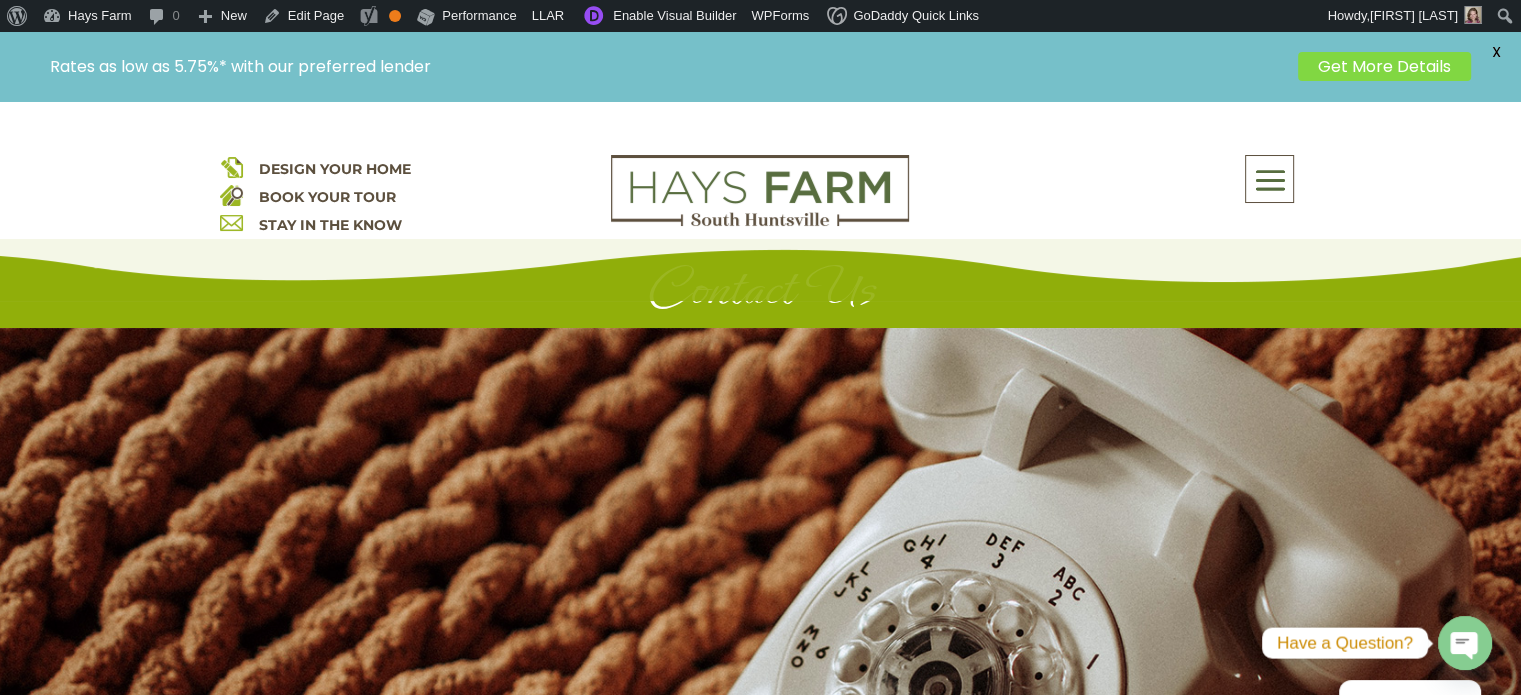 scroll, scrollTop: 7, scrollLeft: 0, axis: vertical 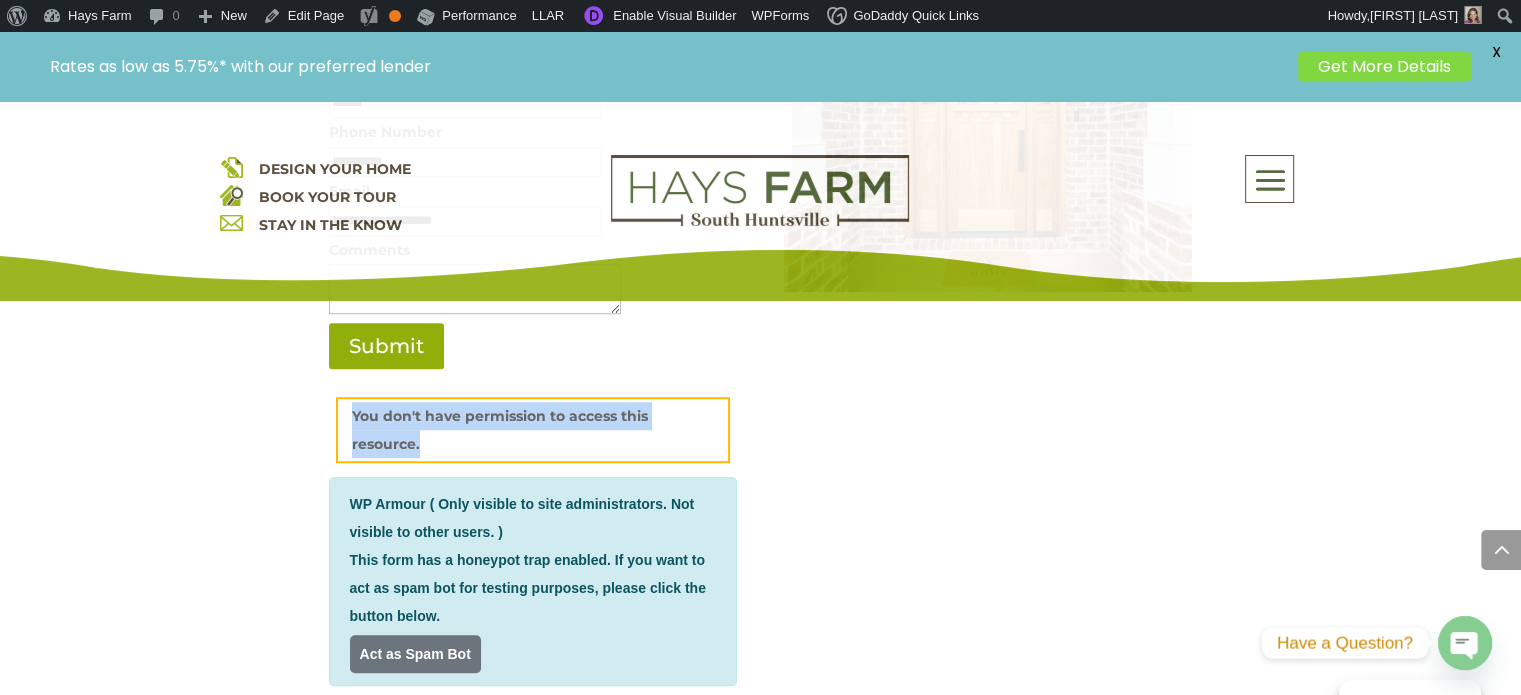 drag, startPoint x: 400, startPoint y: 435, endPoint x: 352, endPoint y: 410, distance: 54.120235 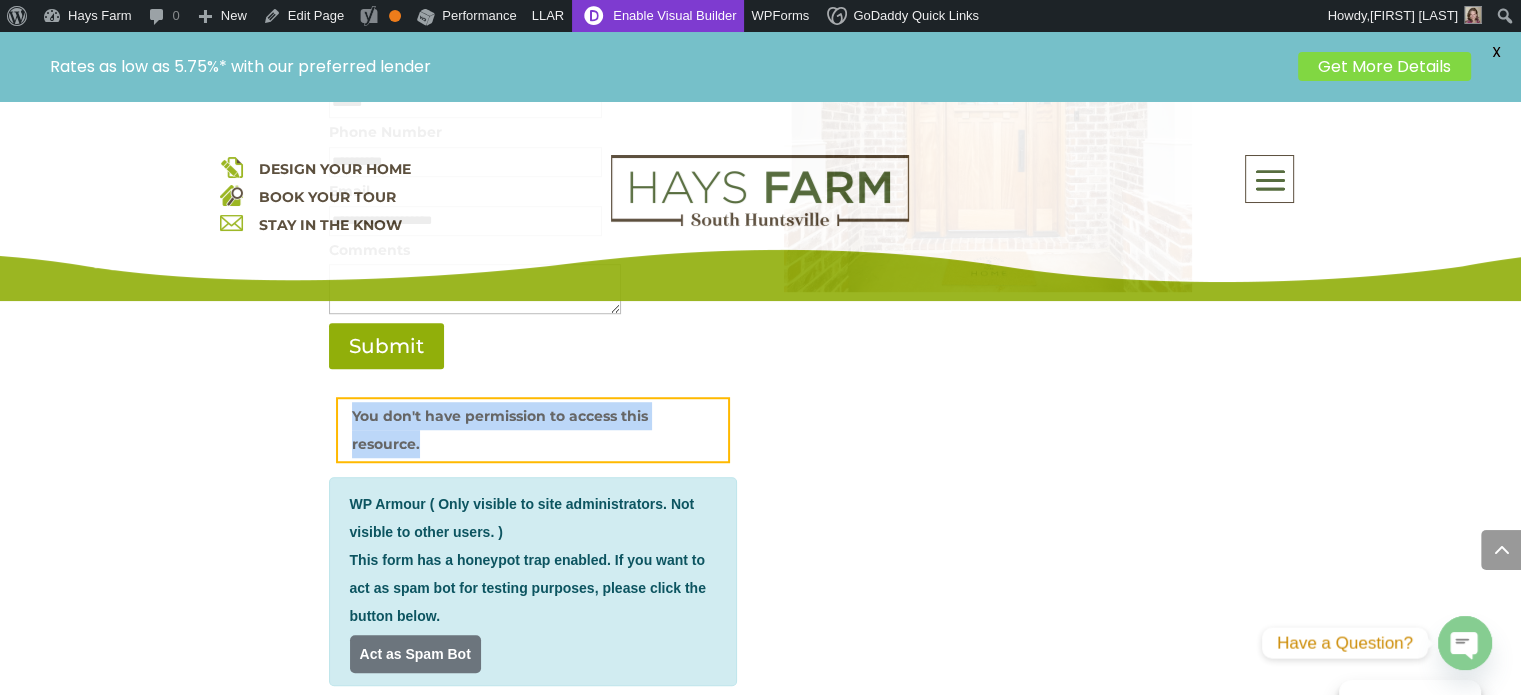 click on "Enable Visual Builder" at bounding box center [658, 16] 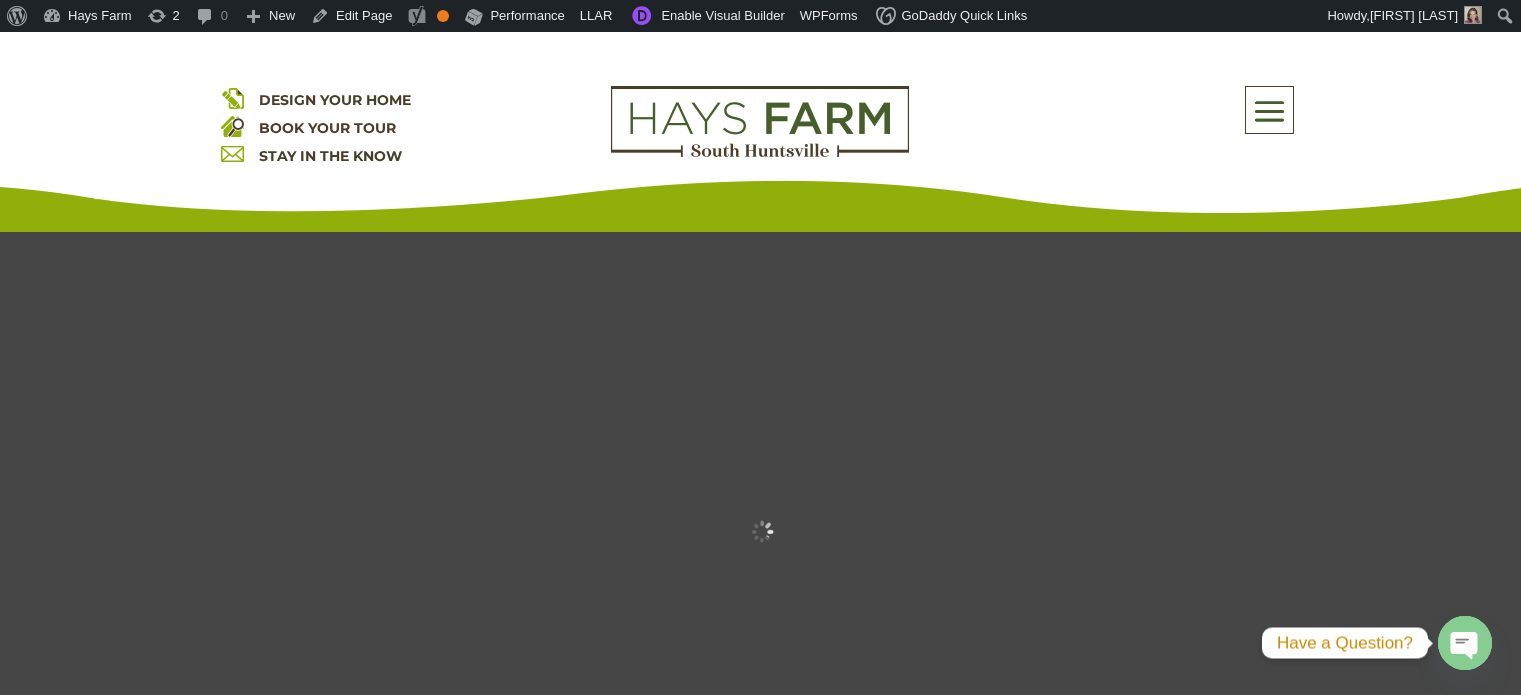 scroll, scrollTop: 0, scrollLeft: 0, axis: both 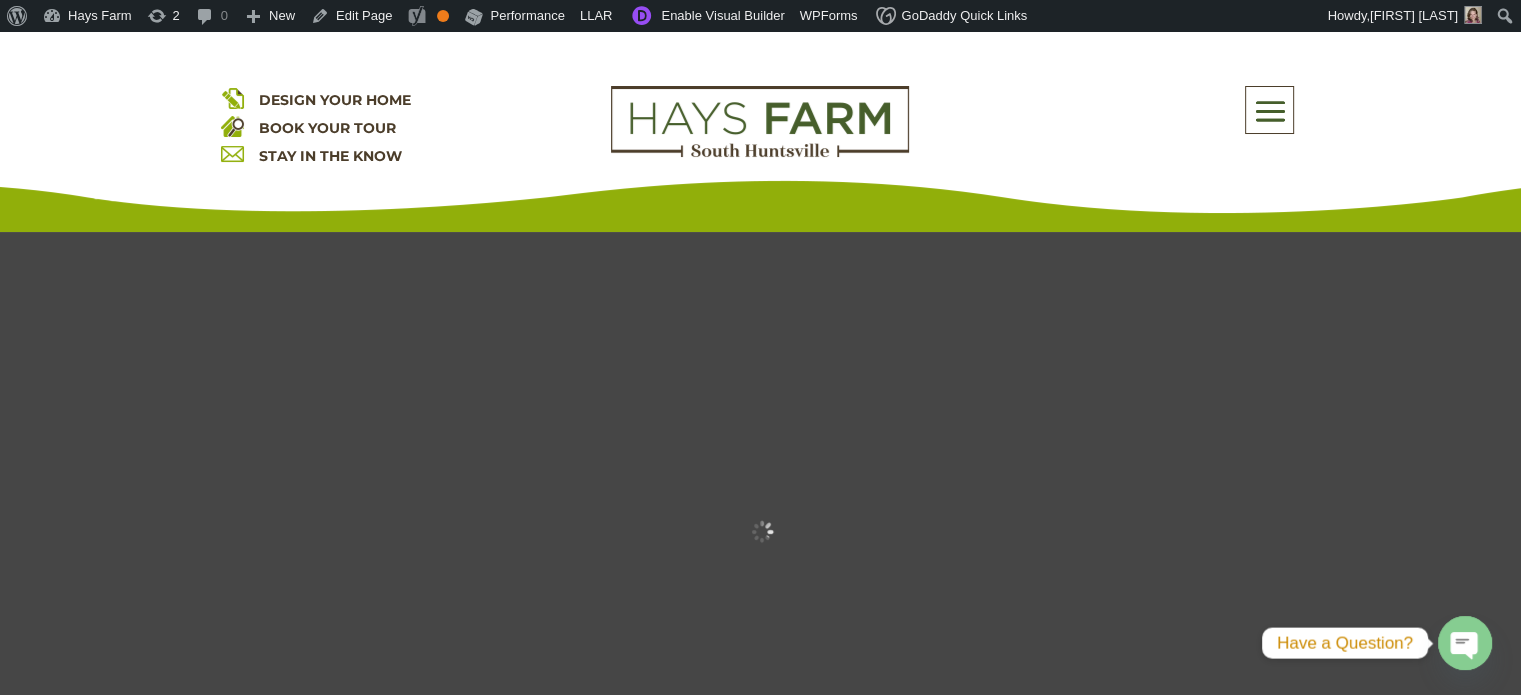 click at bounding box center [1269, 111] 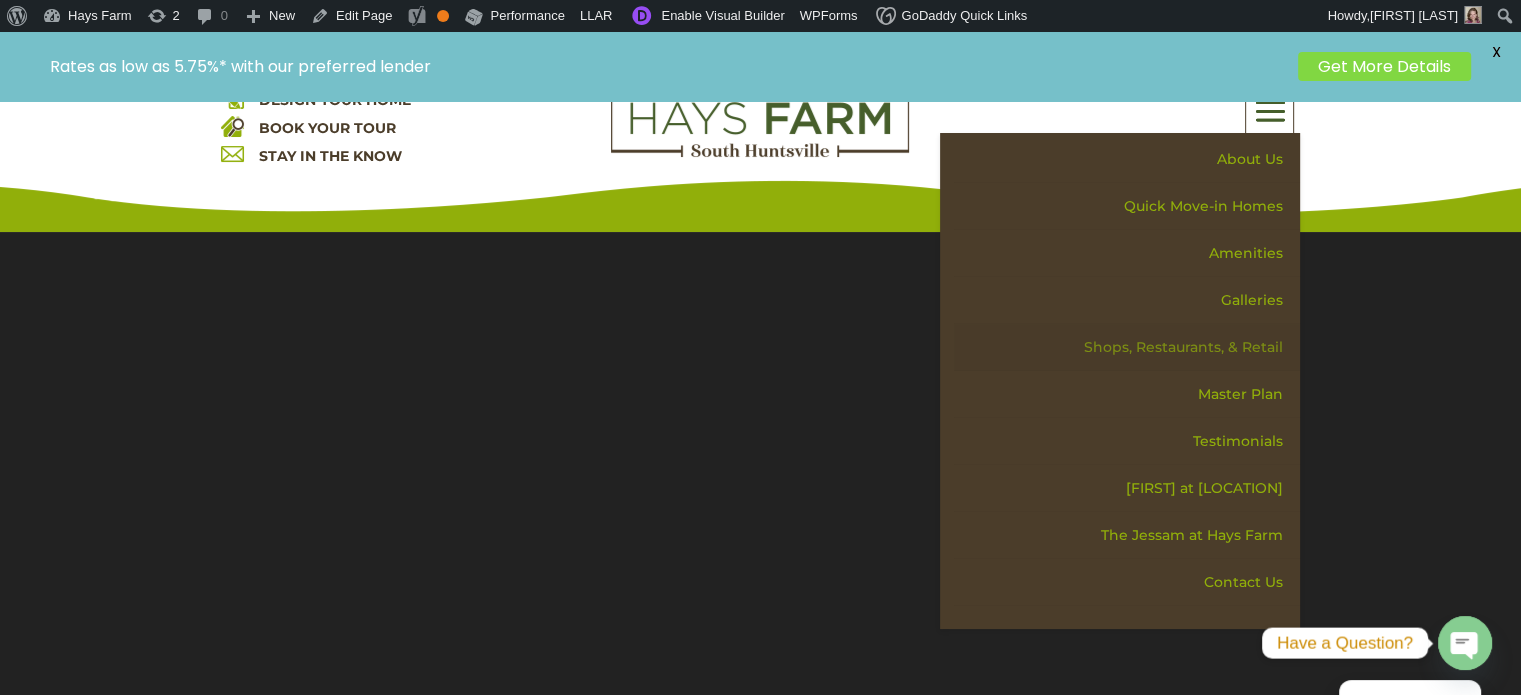 scroll, scrollTop: 0, scrollLeft: 0, axis: both 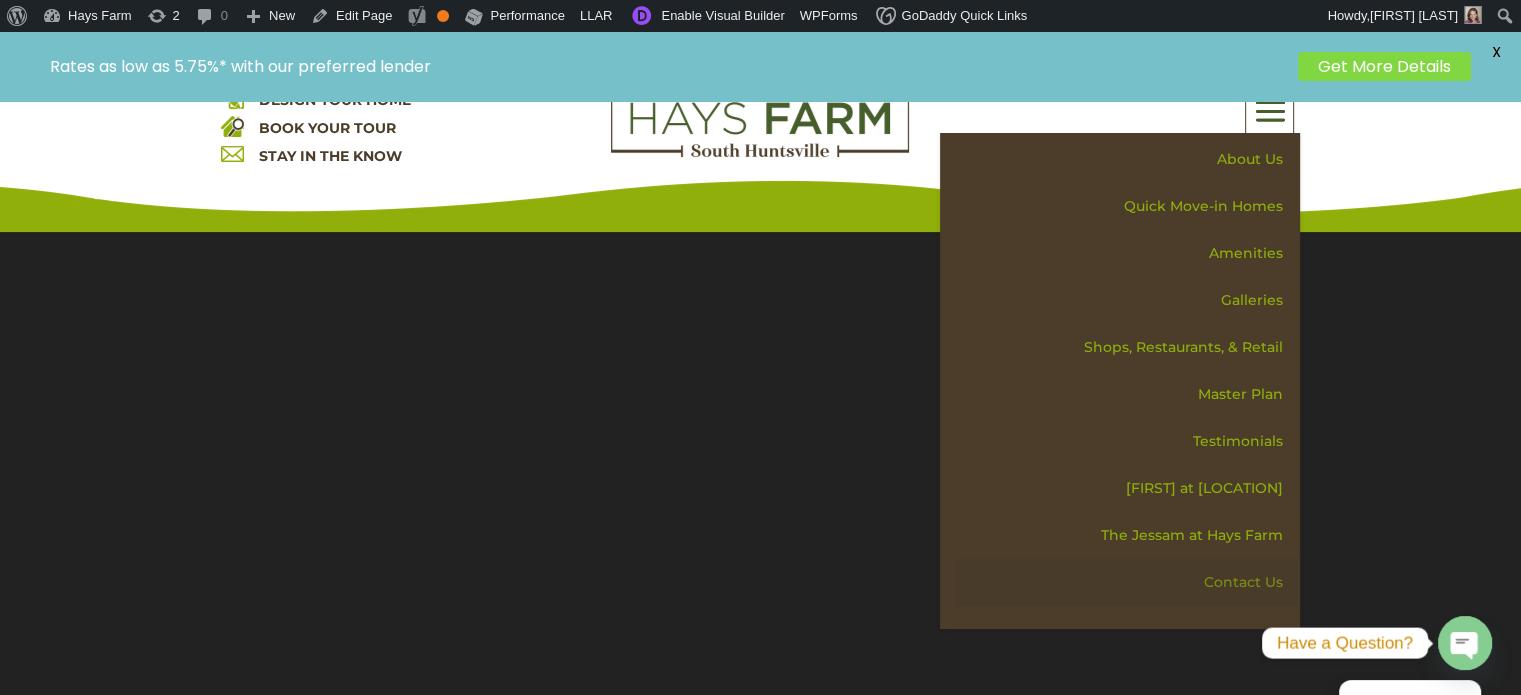 click on "Contact Us" at bounding box center (1127, 582) 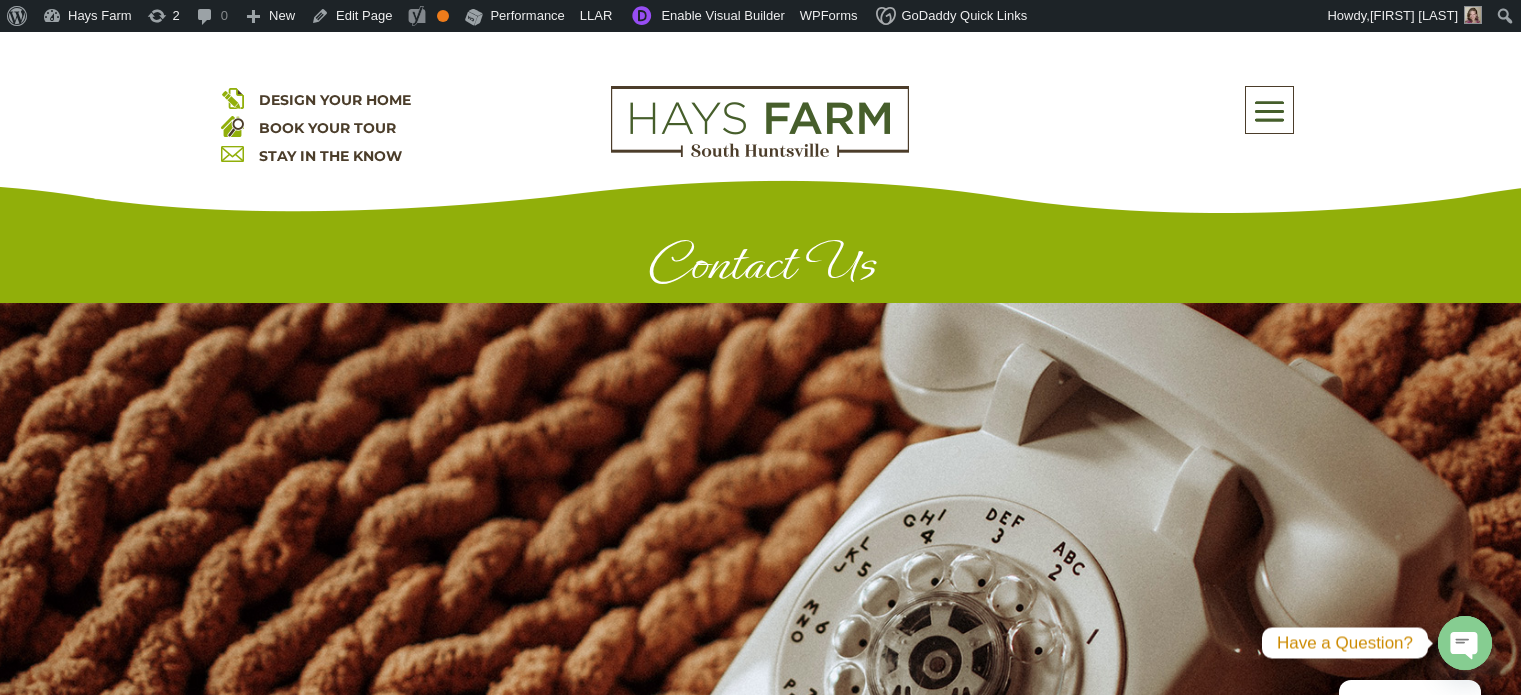 scroll, scrollTop: 0, scrollLeft: 0, axis: both 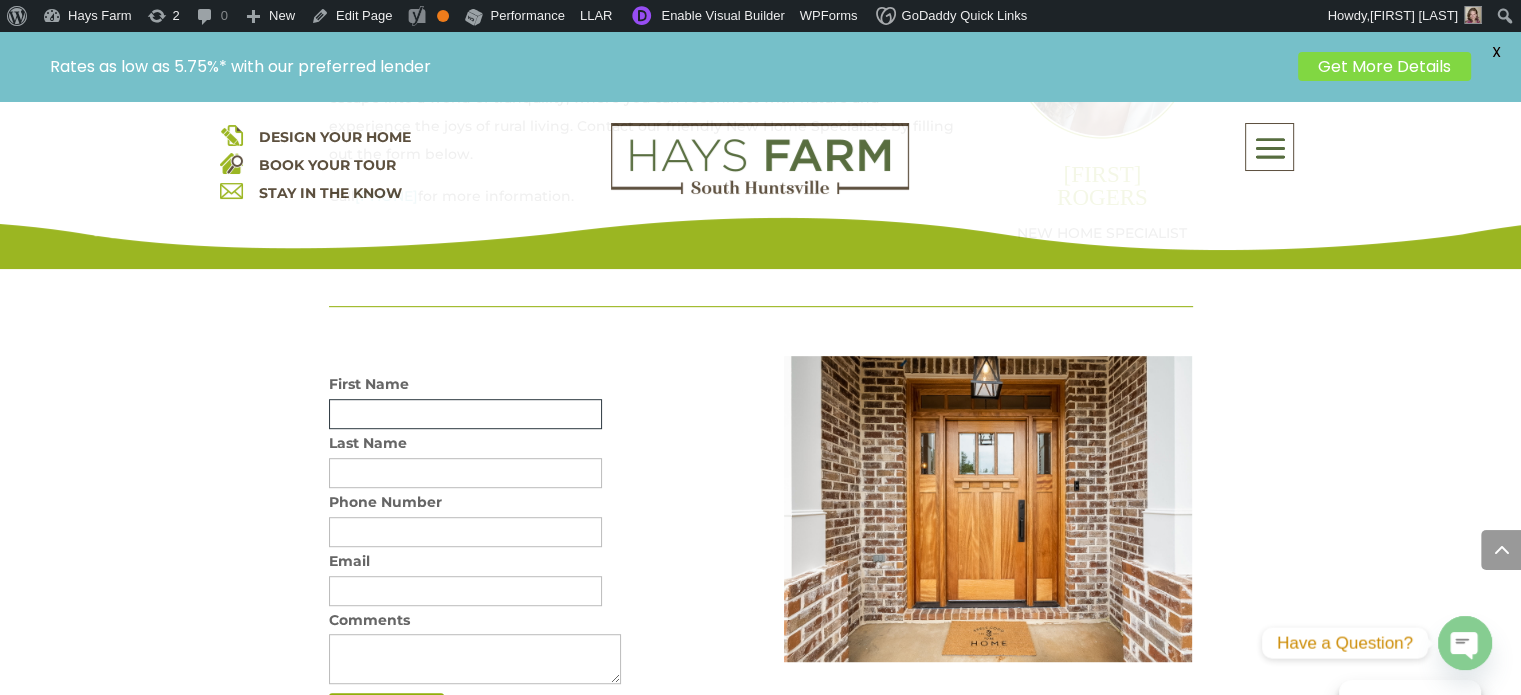 click at bounding box center (465, 414) 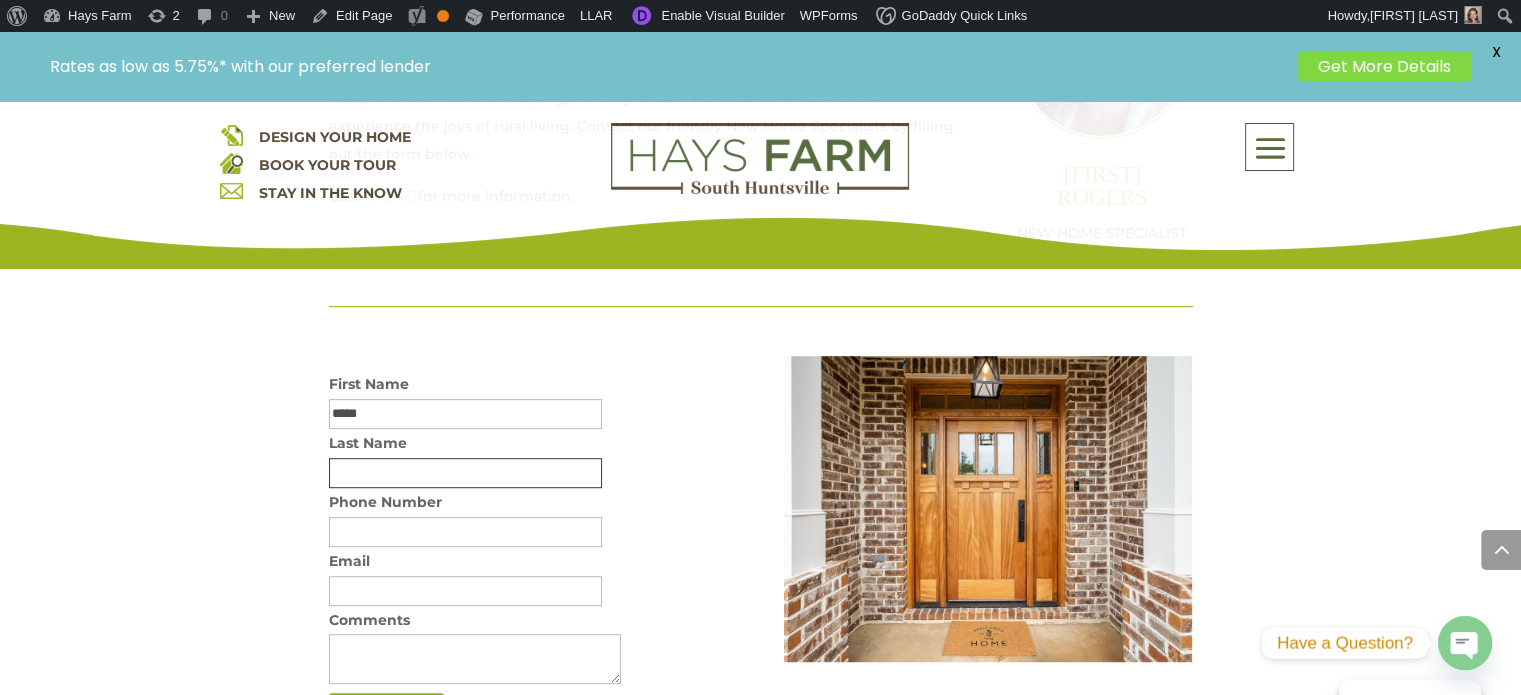 type on "****" 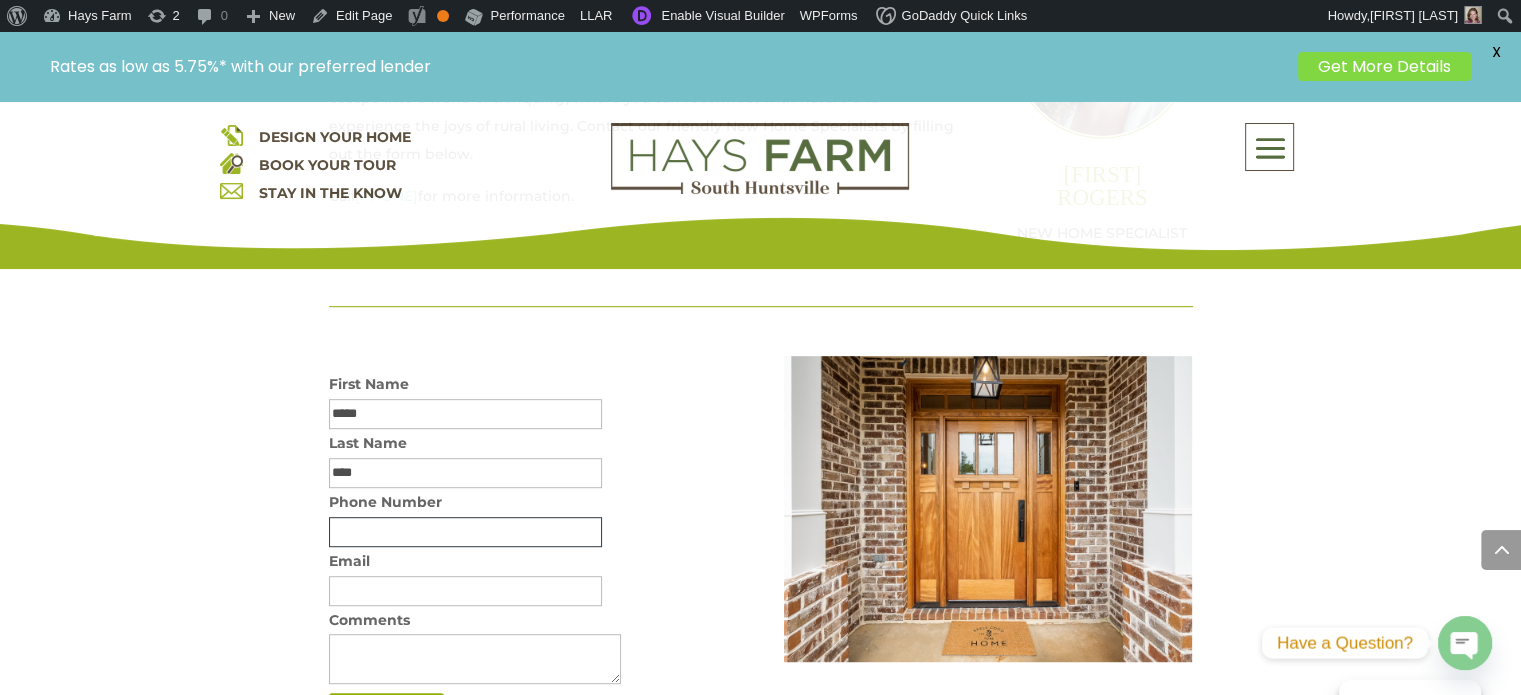 type on "**********" 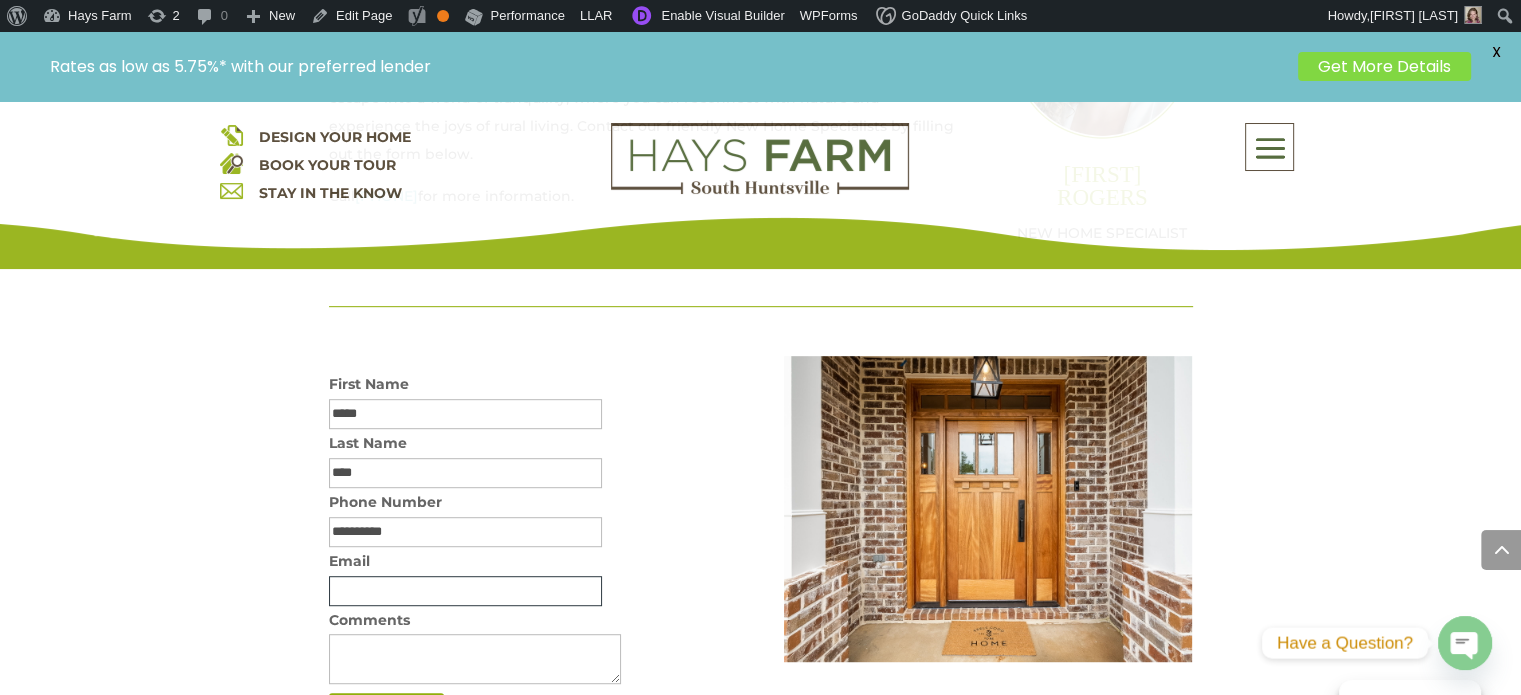 type on "**********" 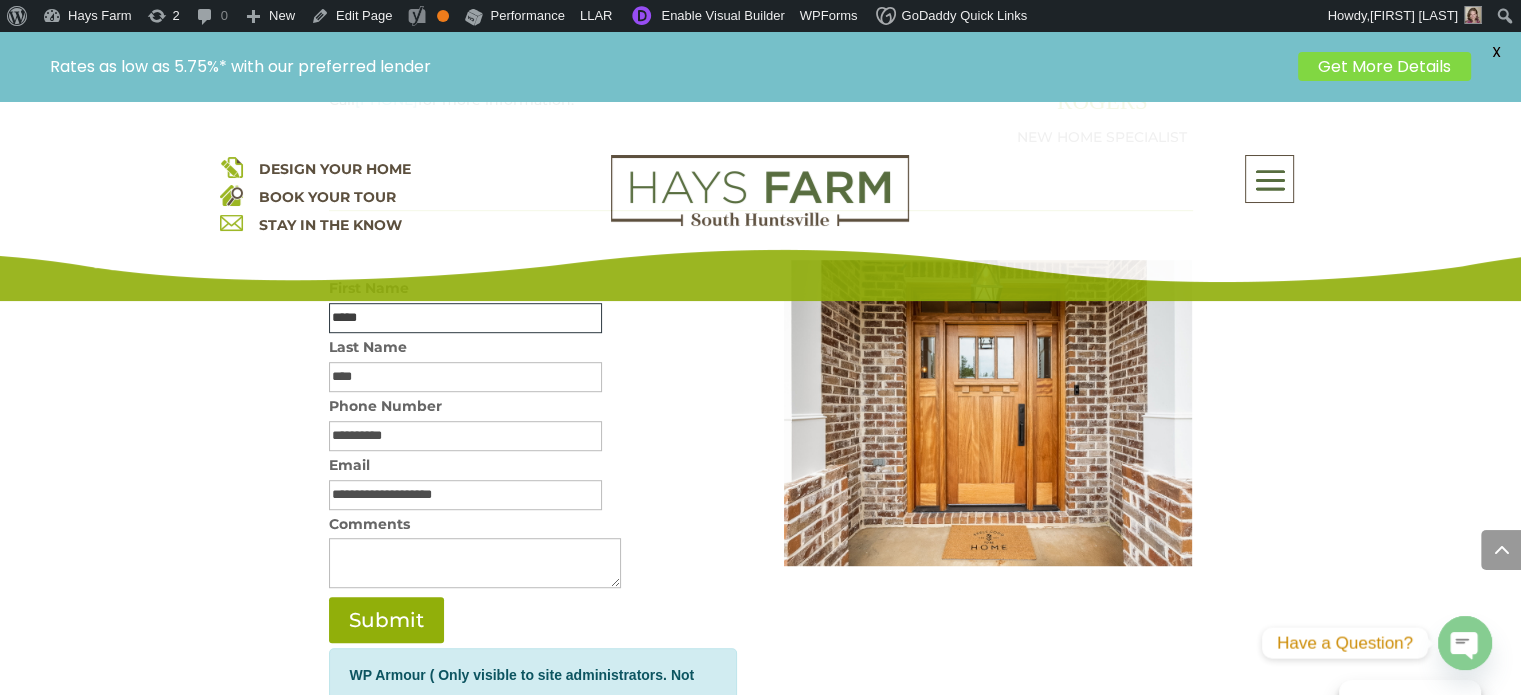 scroll, scrollTop: 1200, scrollLeft: 0, axis: vertical 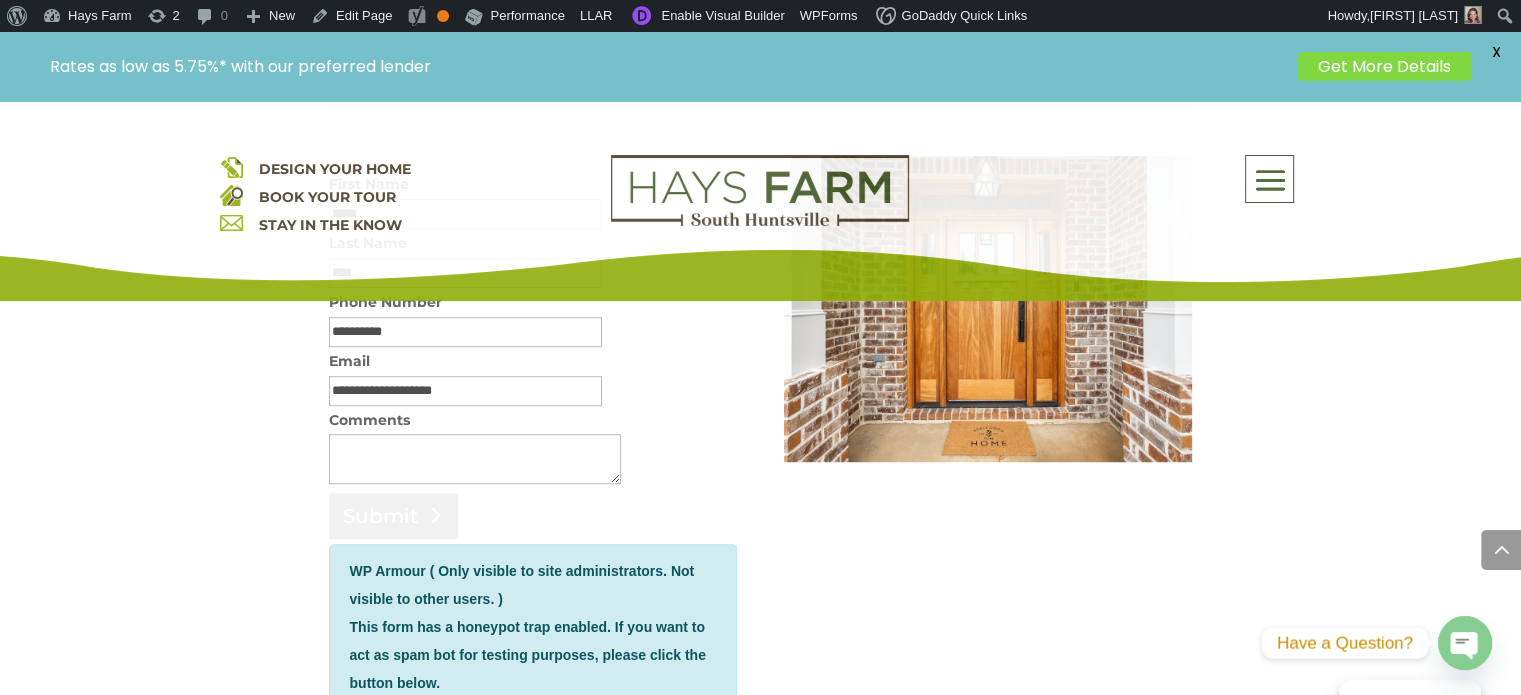 click on "Submit" at bounding box center (393, 516) 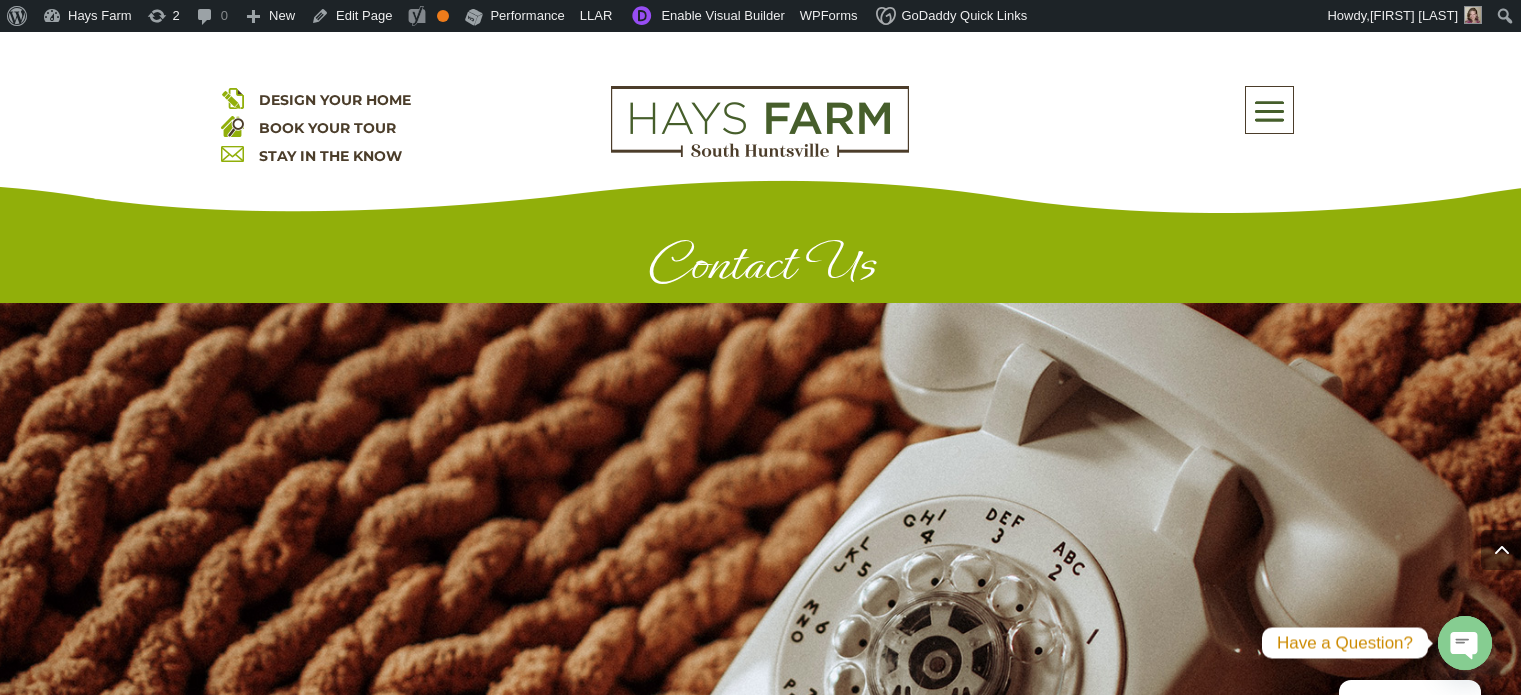 scroll, scrollTop: 0, scrollLeft: 0, axis: both 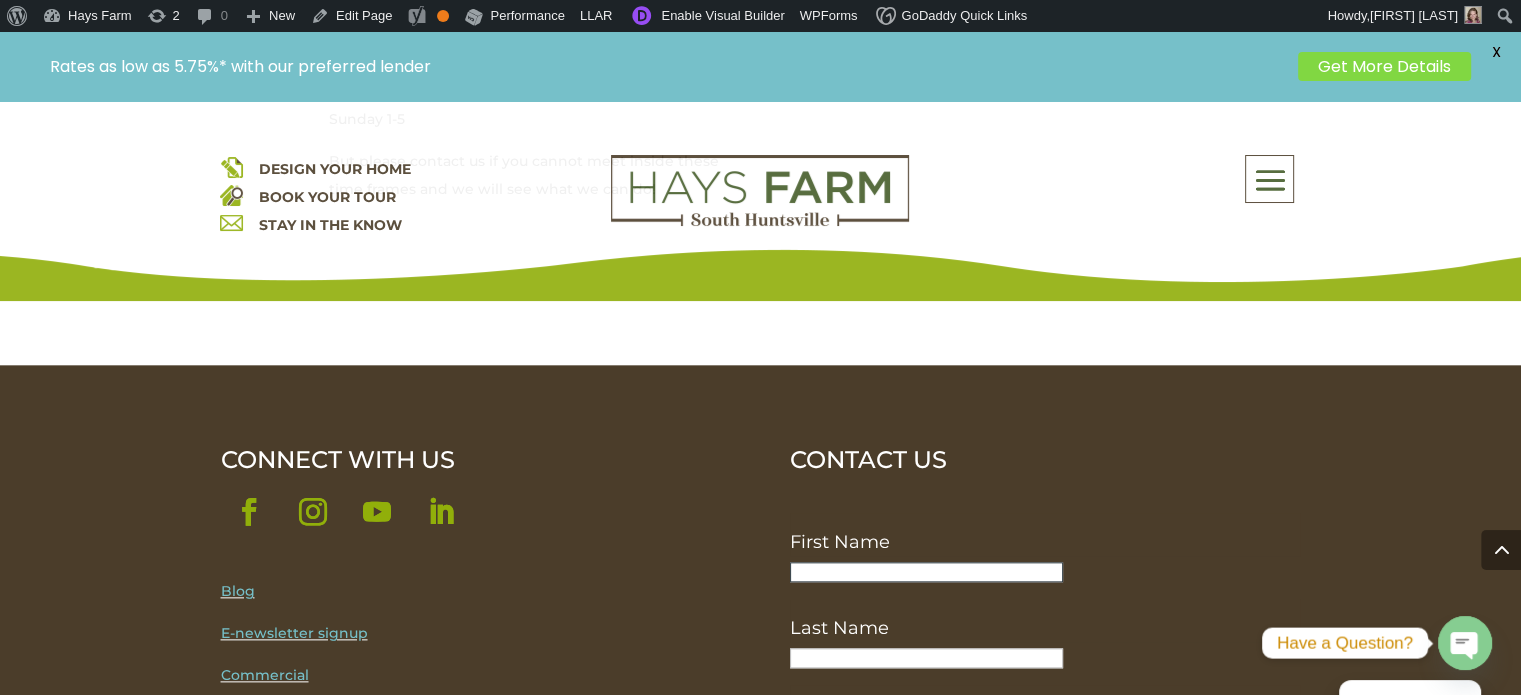 click at bounding box center (926, 572) 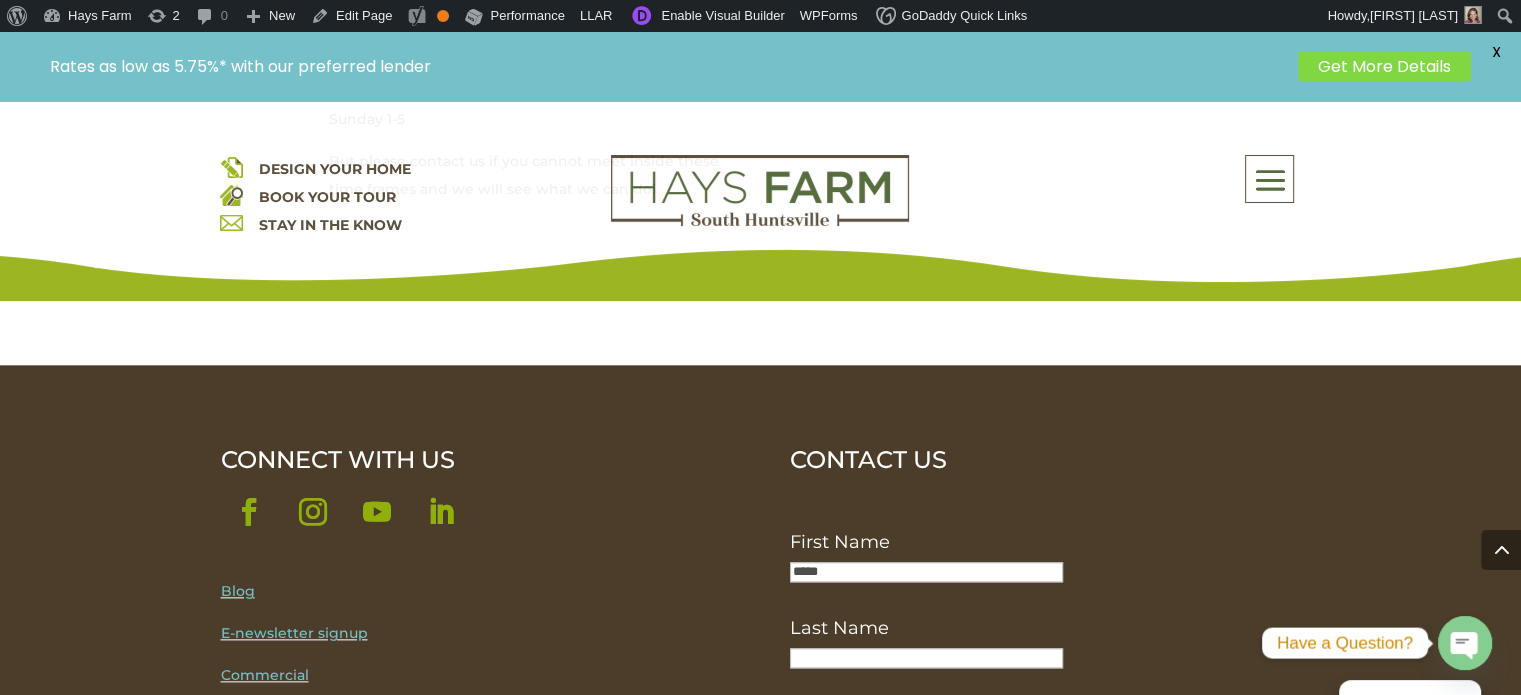type on "****" 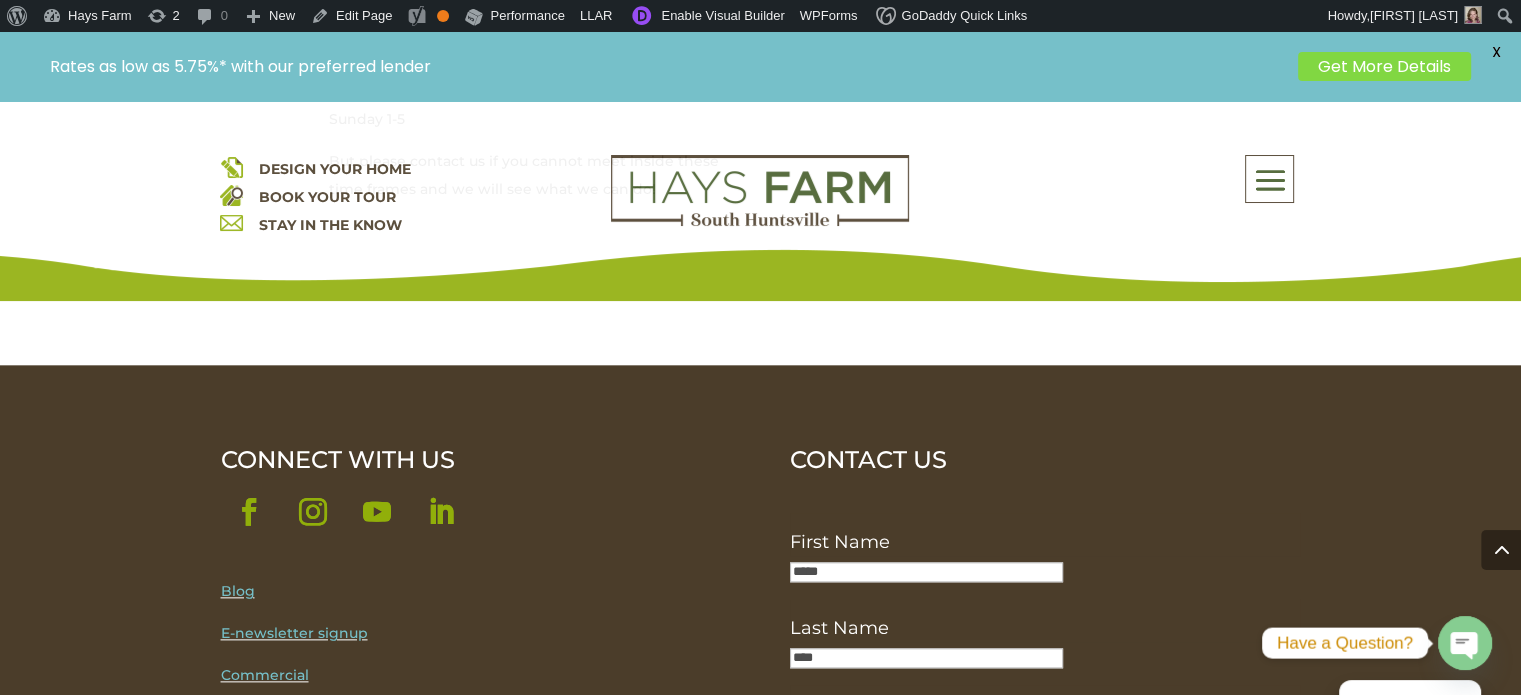 type on "**********" 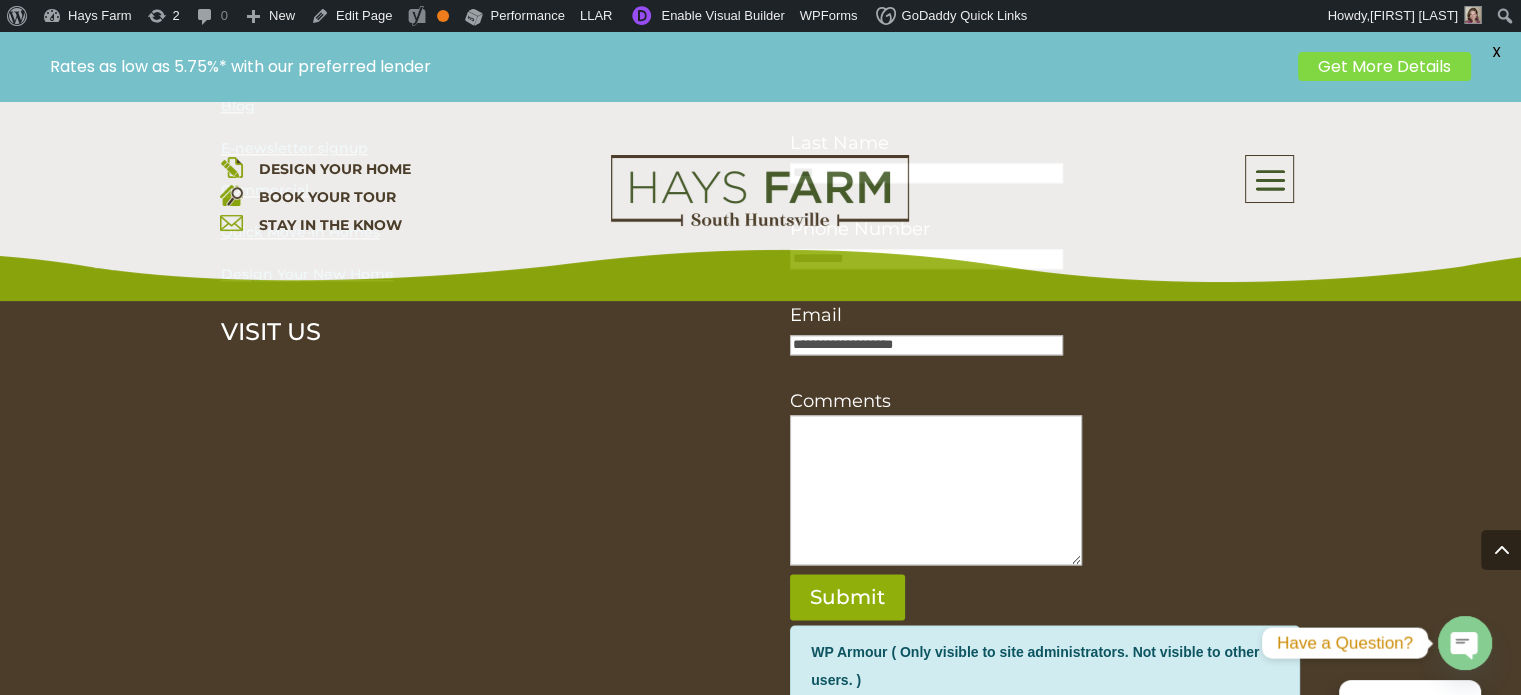 scroll, scrollTop: 2638, scrollLeft: 0, axis: vertical 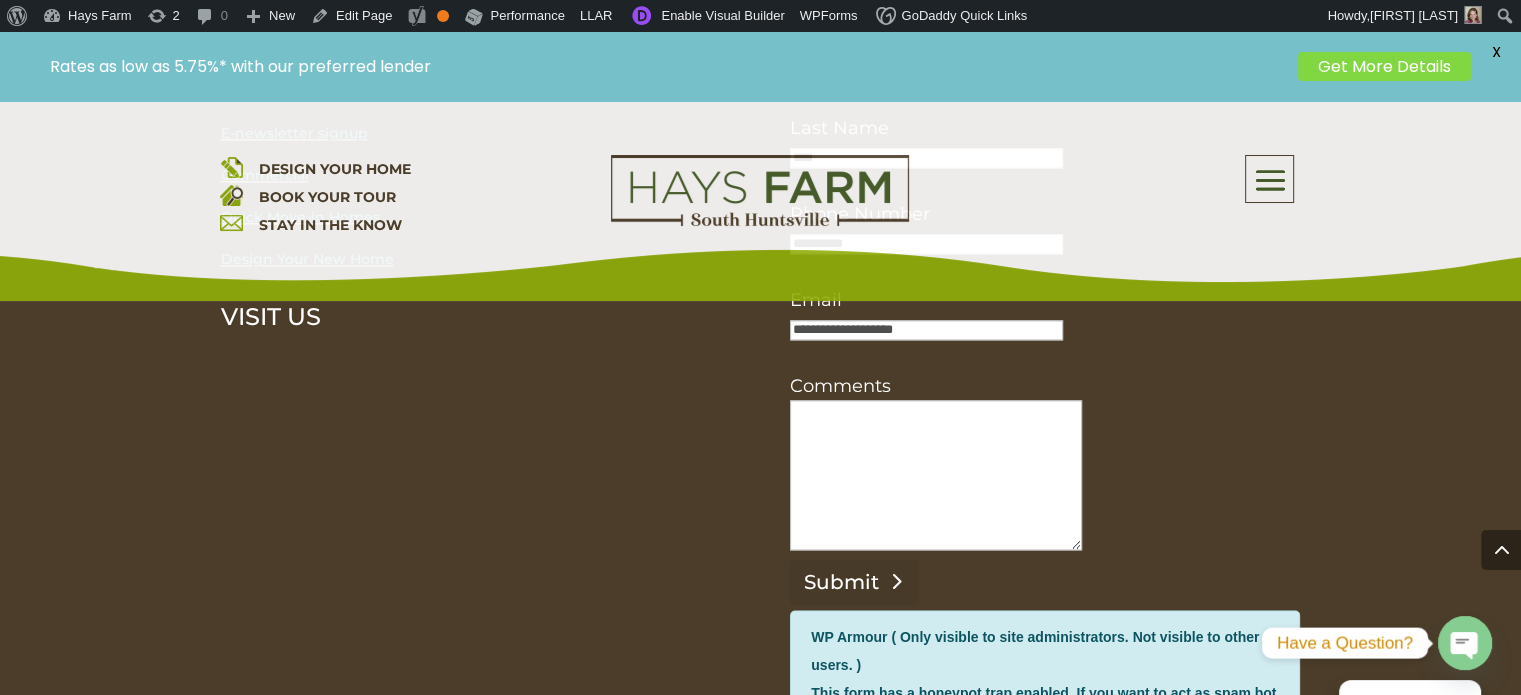 click on "Submit" at bounding box center (854, 582) 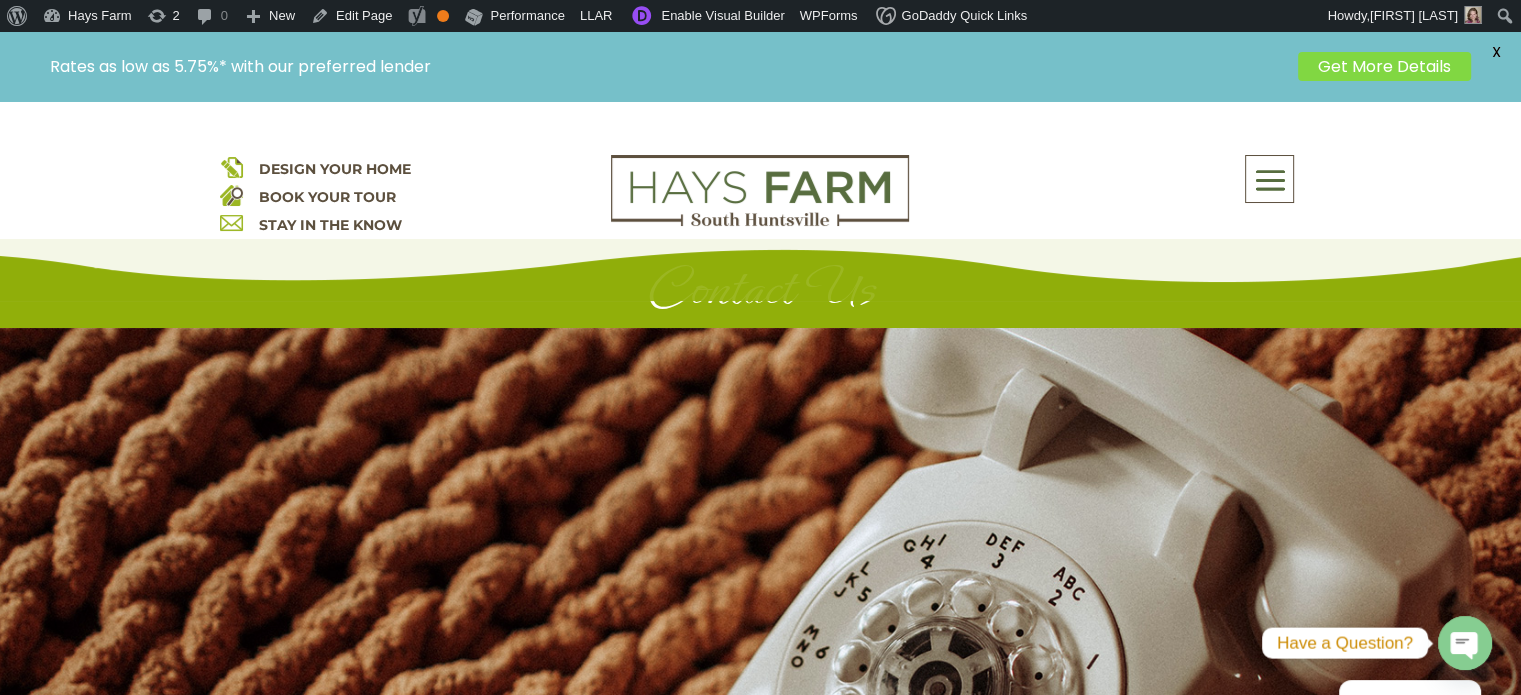 scroll, scrollTop: 300, scrollLeft: 0, axis: vertical 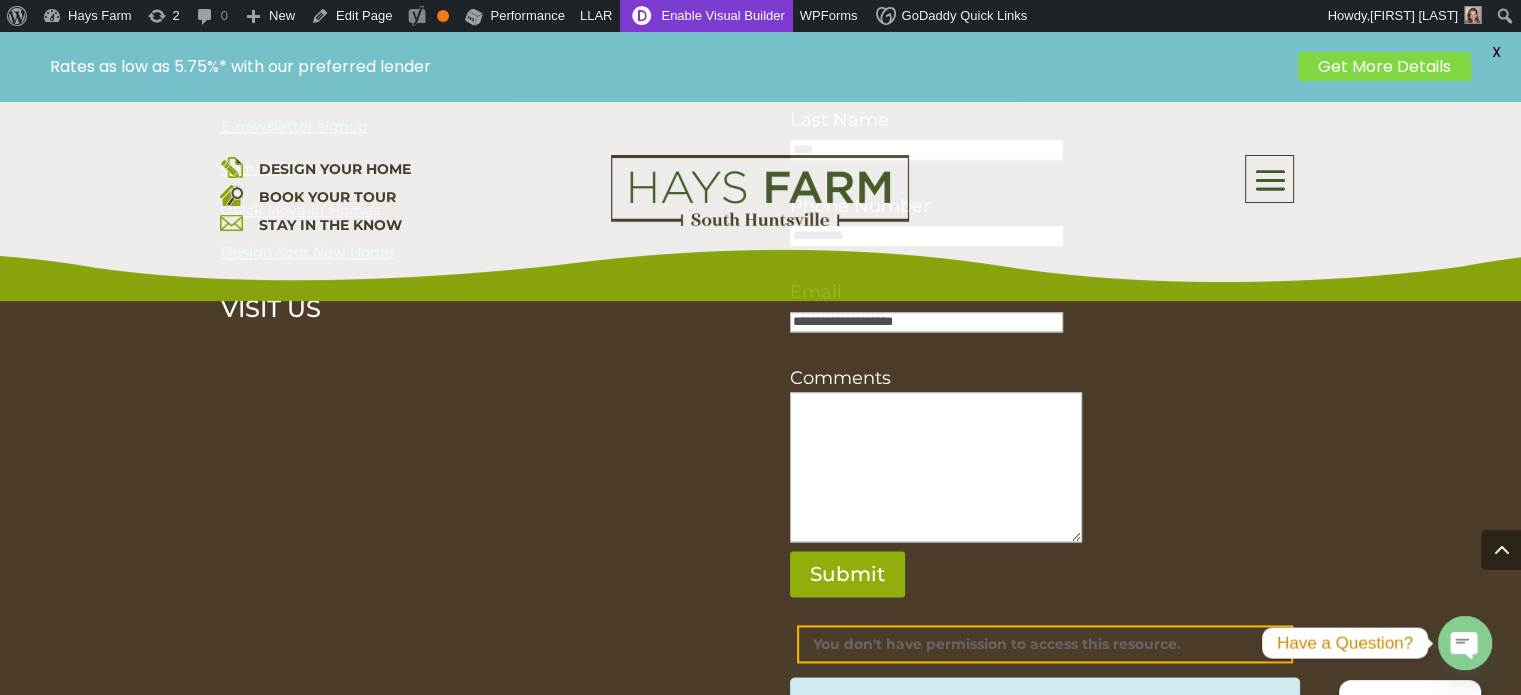 click on "Enable Visual Builder" at bounding box center (706, 16) 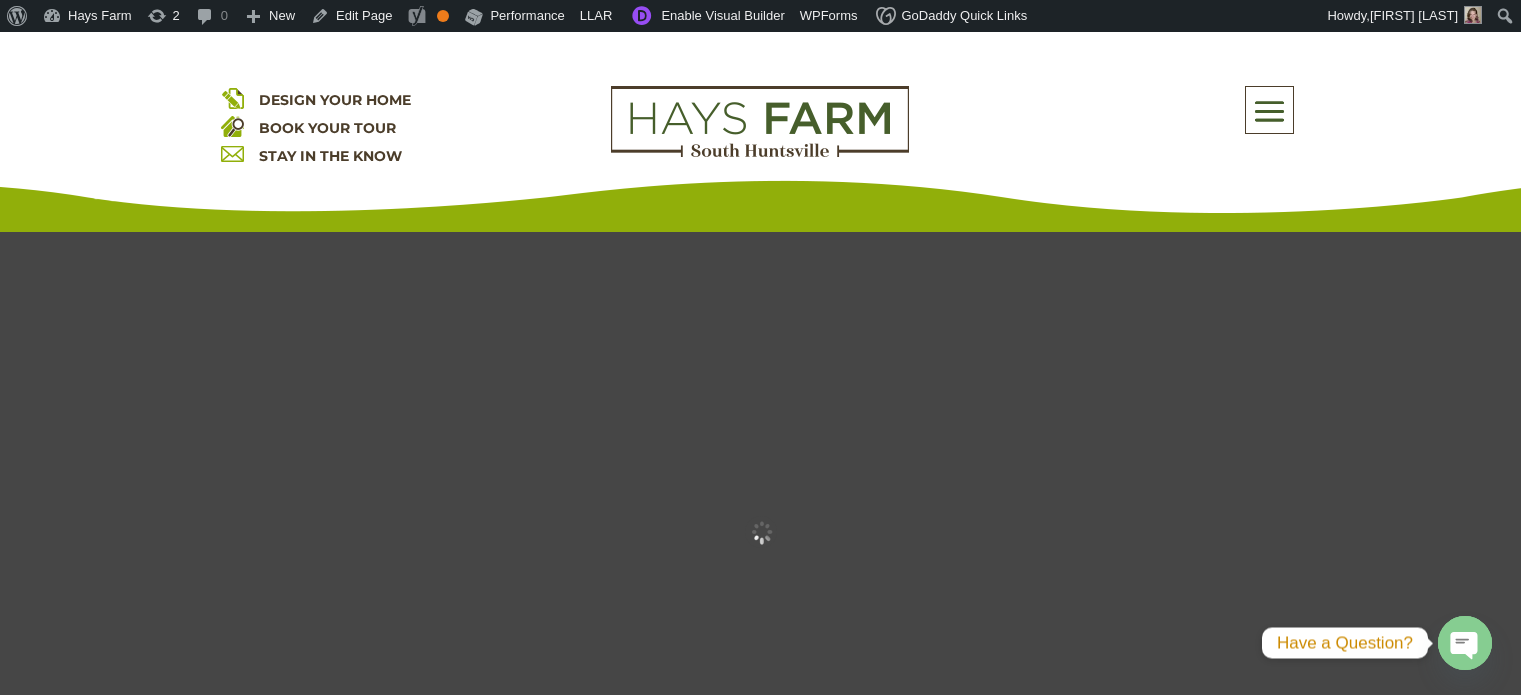 scroll, scrollTop: 0, scrollLeft: 0, axis: both 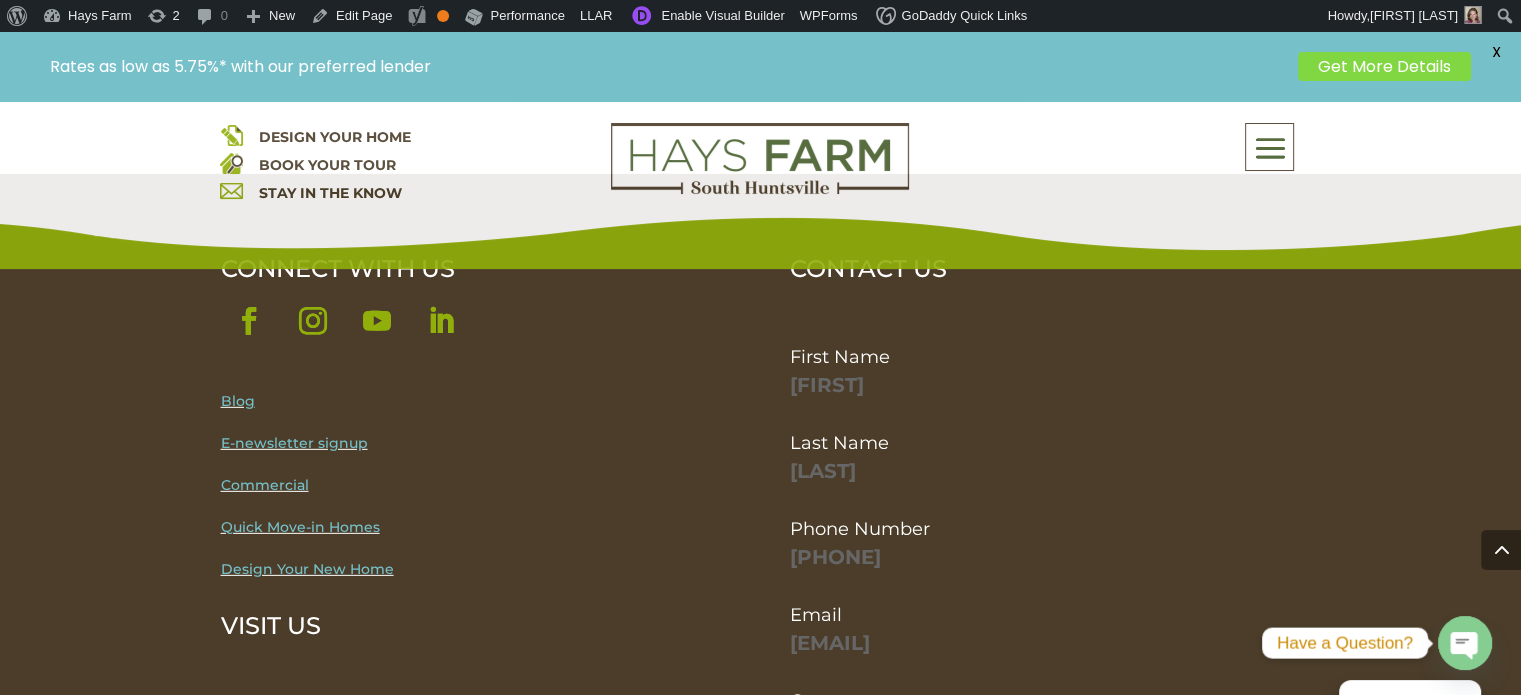 click on "First Name [FIRST]
Last Name [LAST]
Phone Number [PHONE]
Email [EMAIL]
Comments [NOTES]
Submit" at bounding box center [1045, 544] 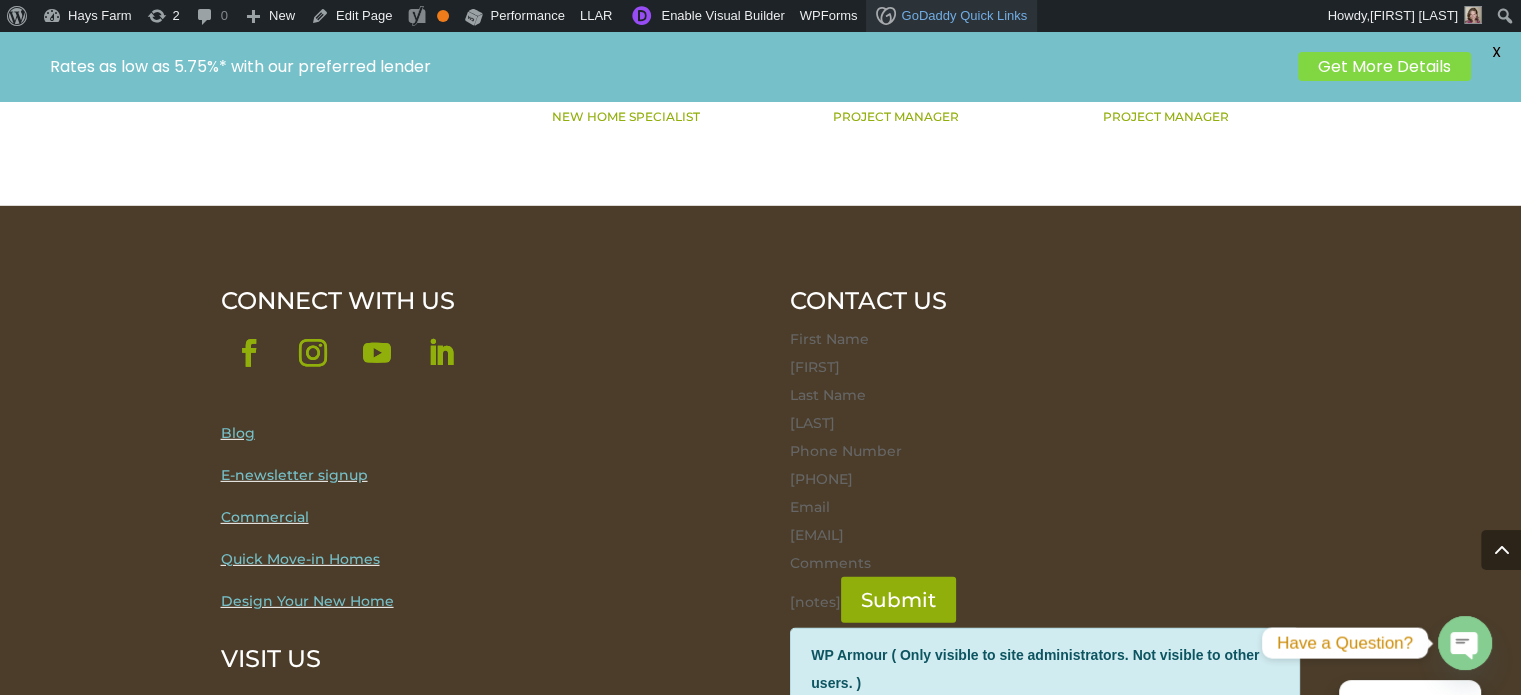 scroll, scrollTop: 5948, scrollLeft: 0, axis: vertical 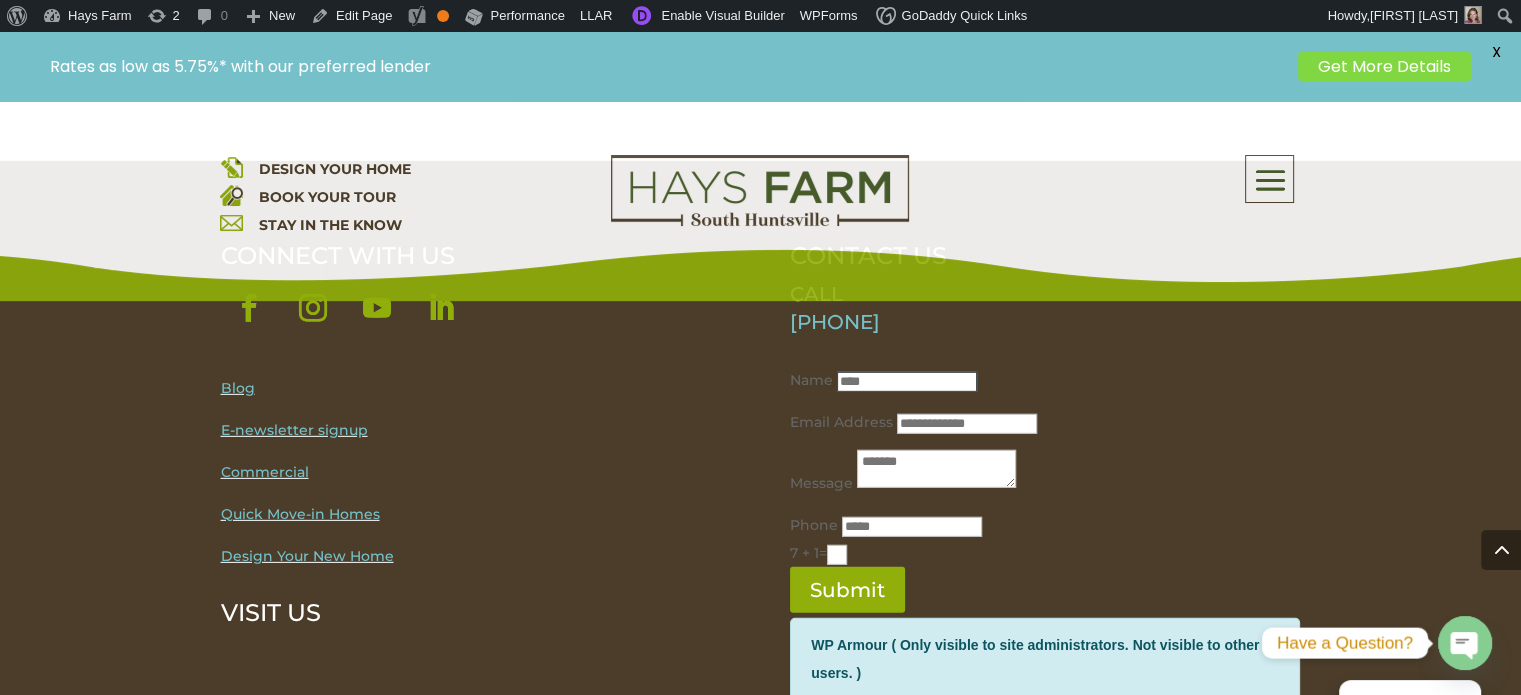 click on "Name" at bounding box center (907, 382) 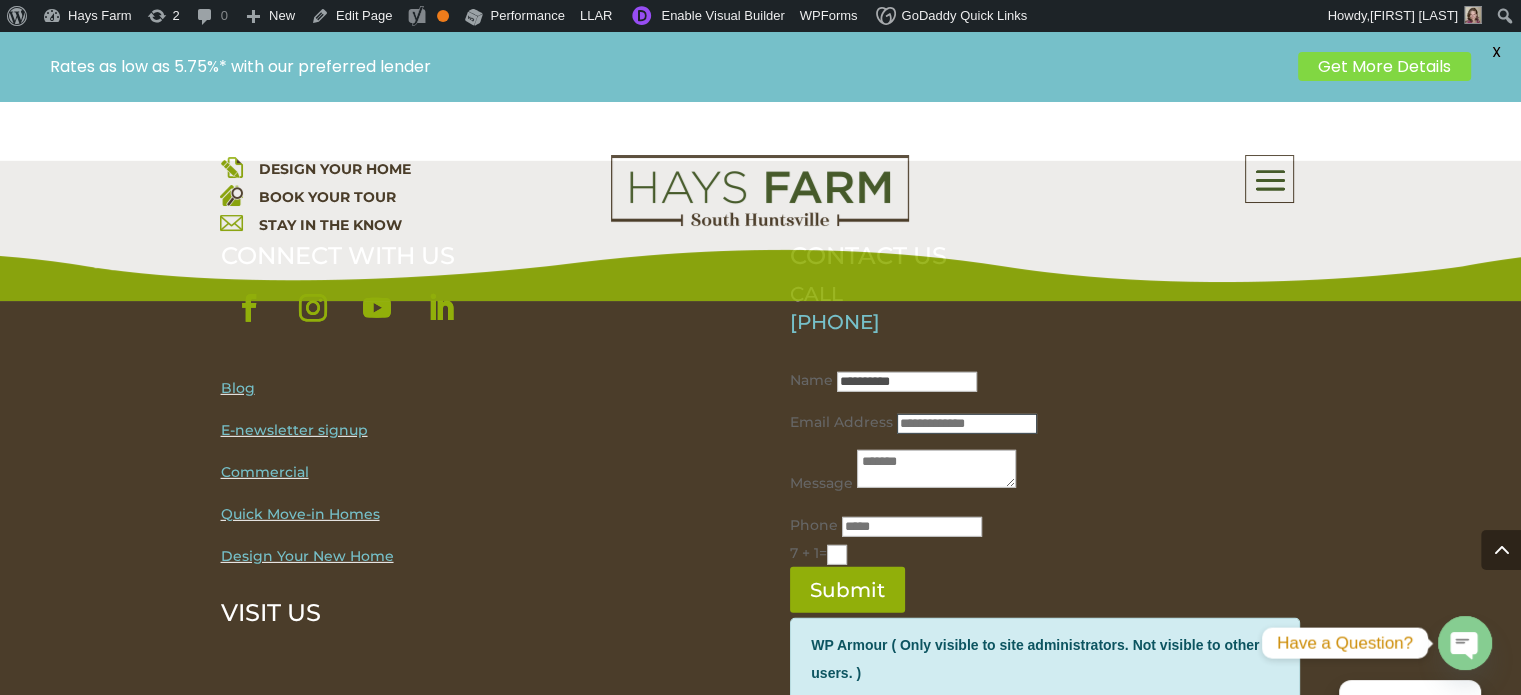 type on "**********" 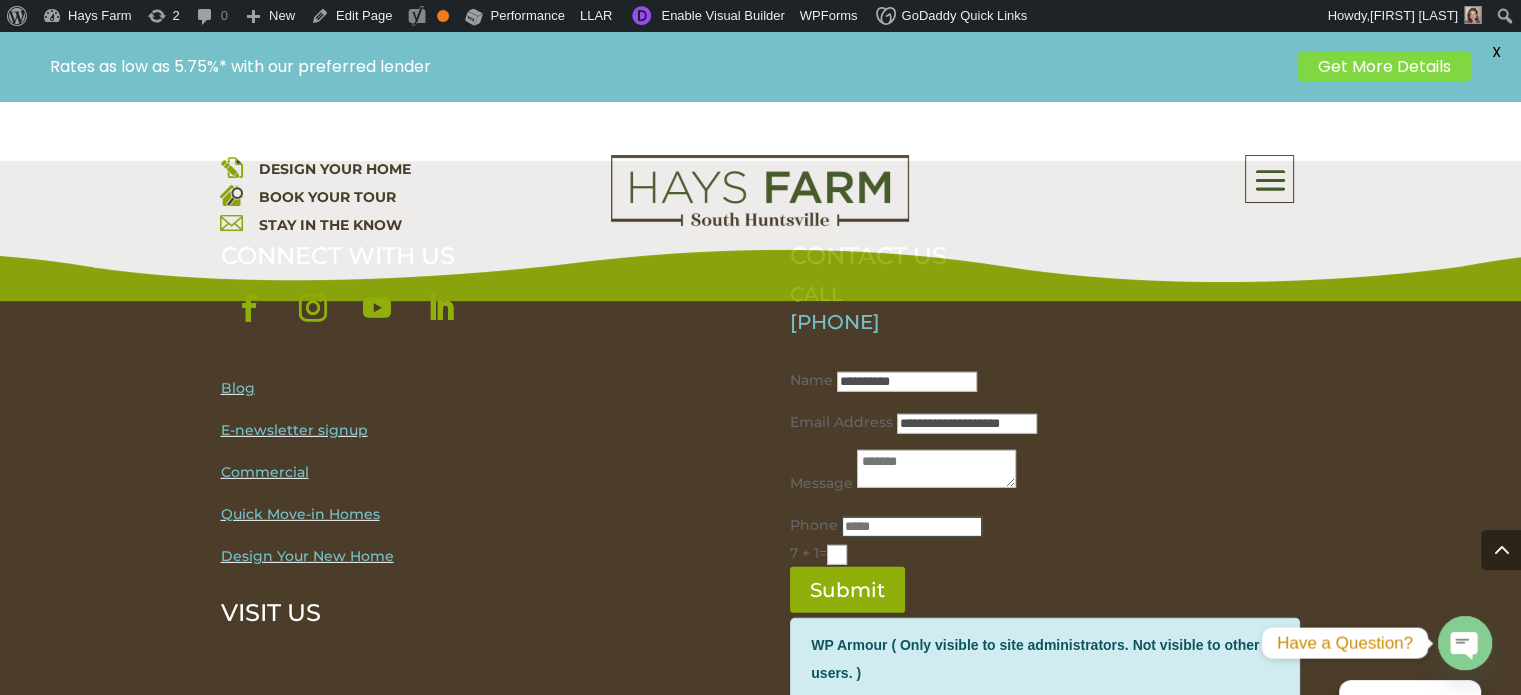 type on "**********" 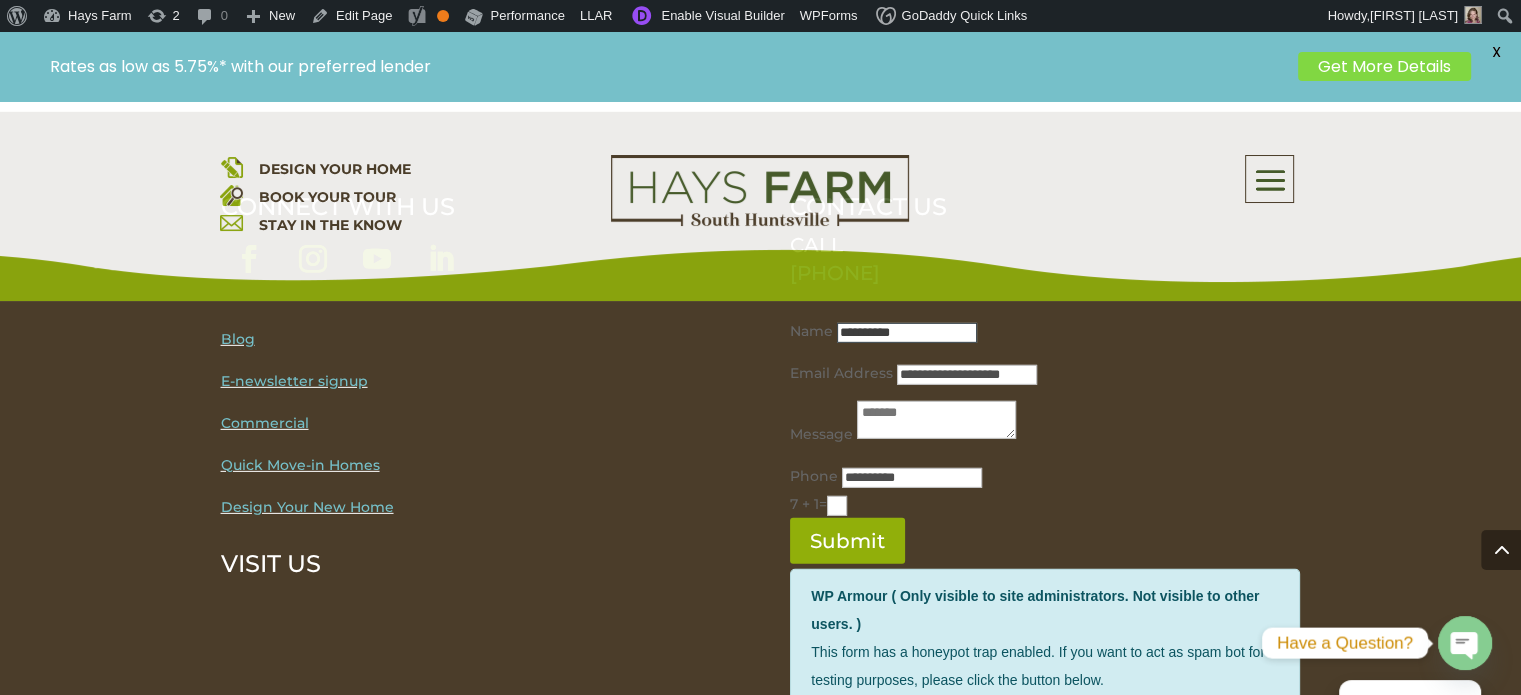 scroll, scrollTop: 6161, scrollLeft: 0, axis: vertical 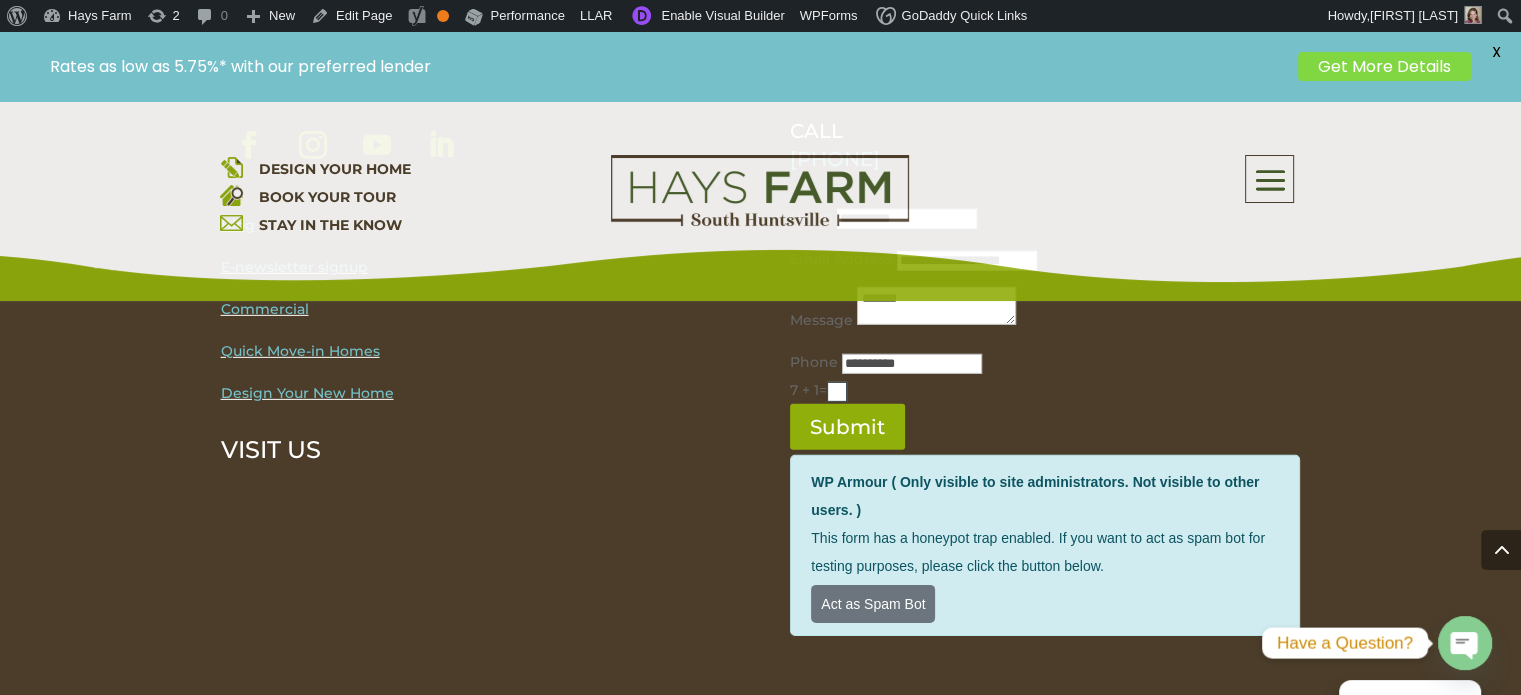 click at bounding box center (837, 392) 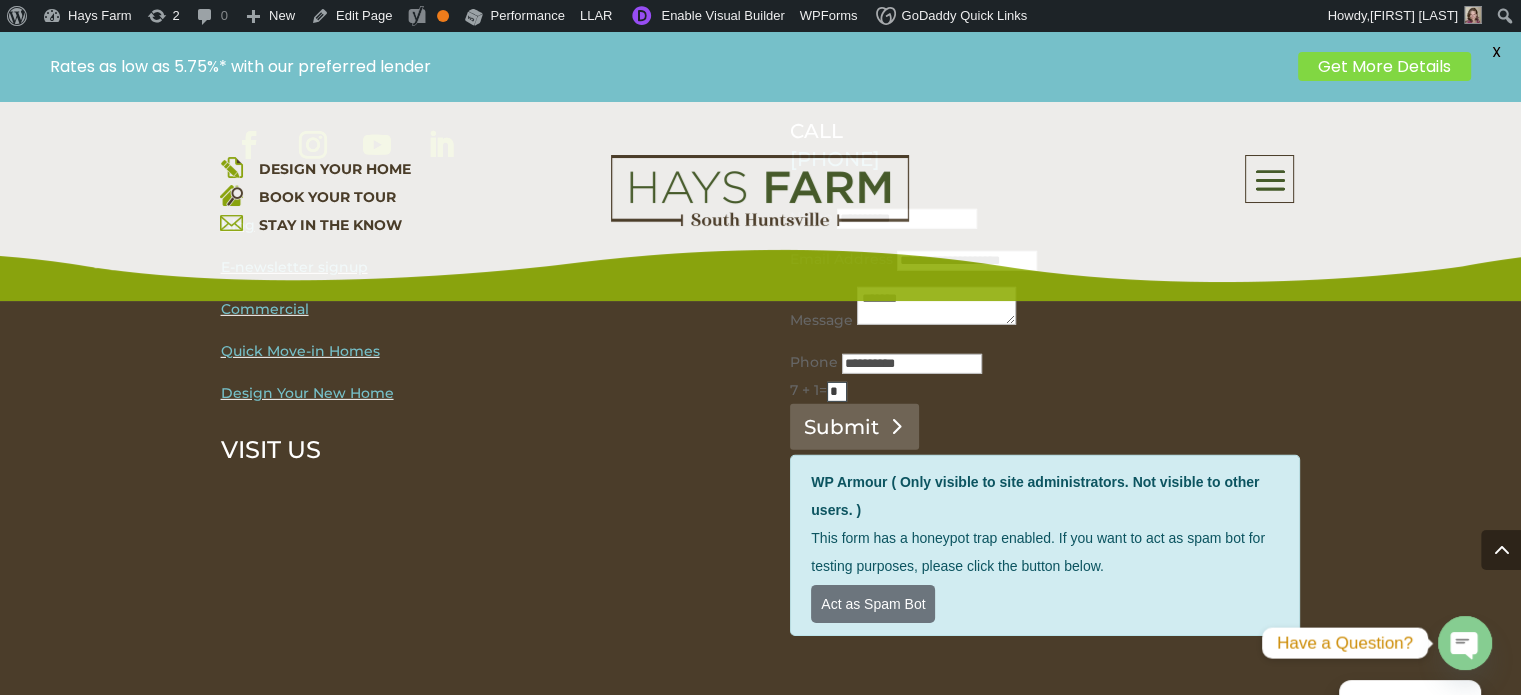 type on "*" 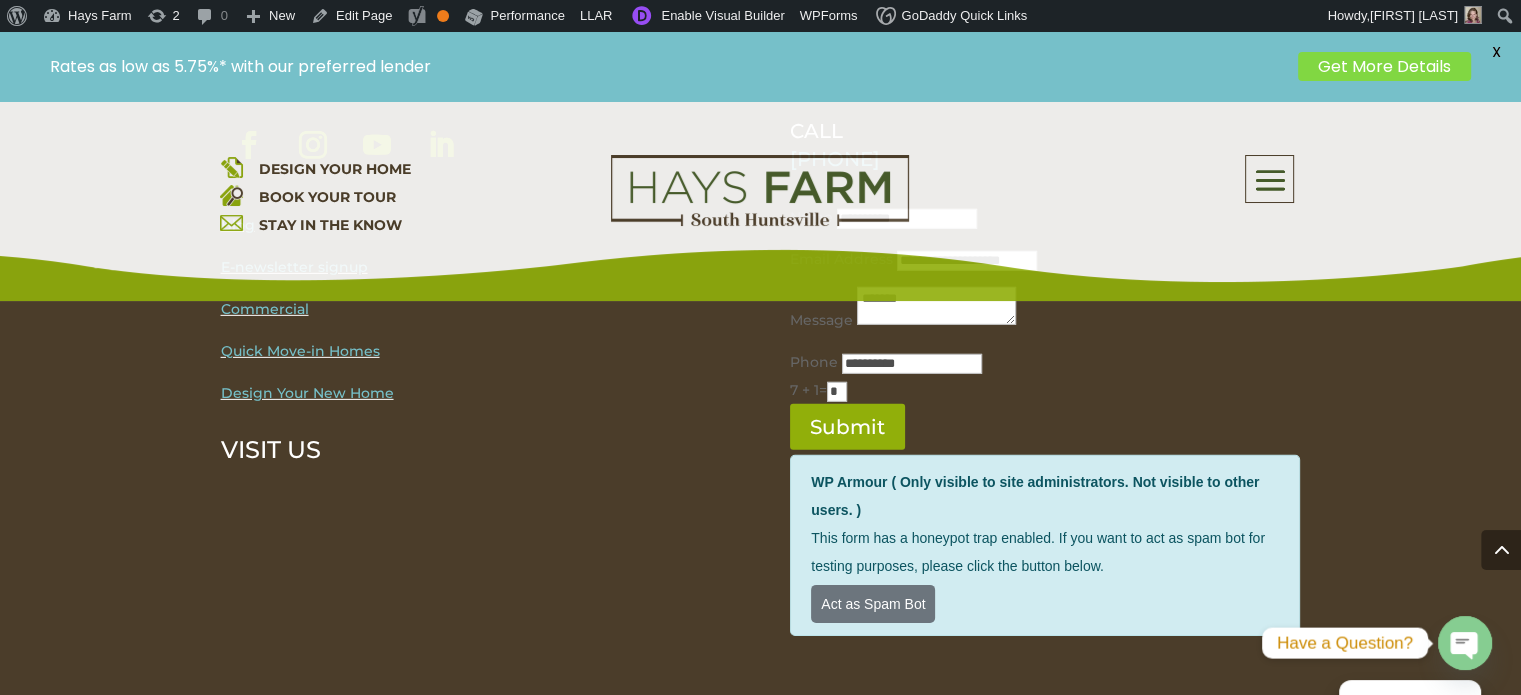 click on "Submit" at bounding box center [847, 427] 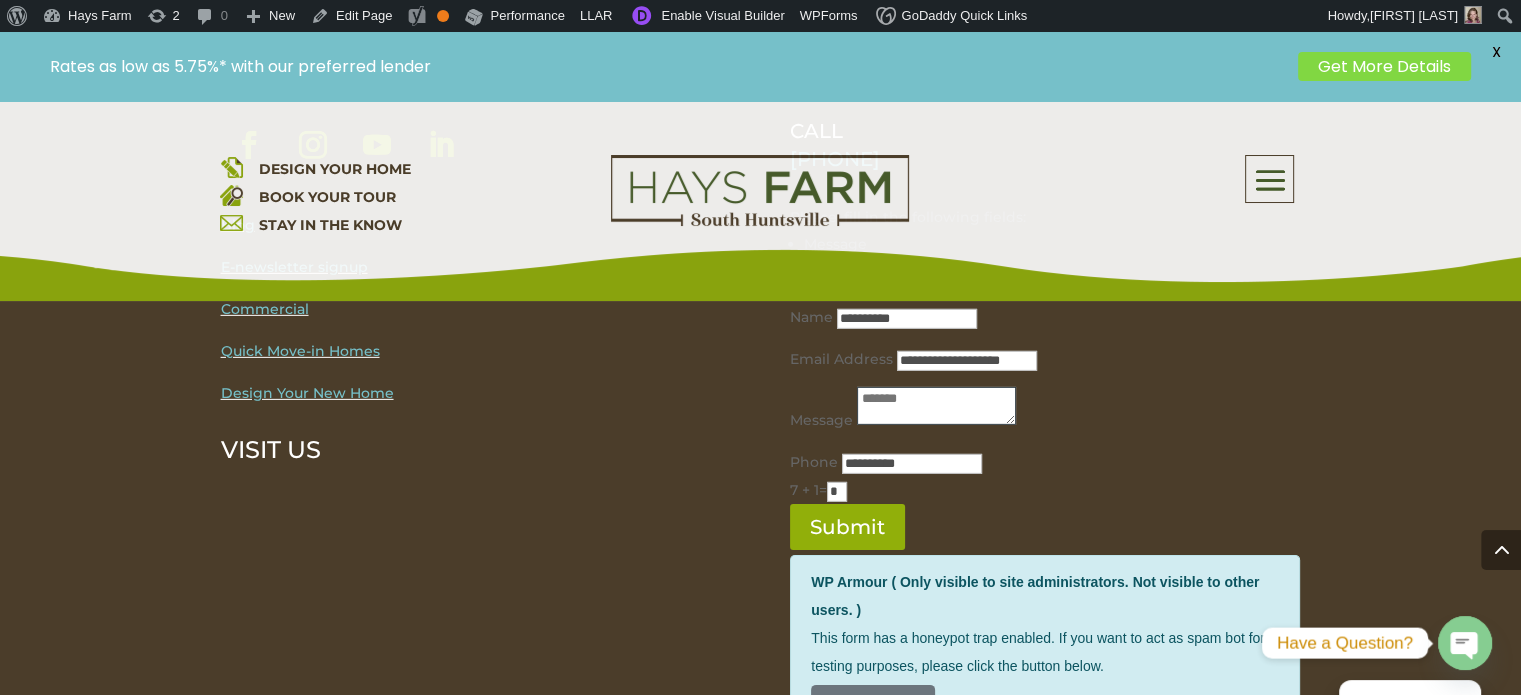 click on "Message" at bounding box center (936, 406) 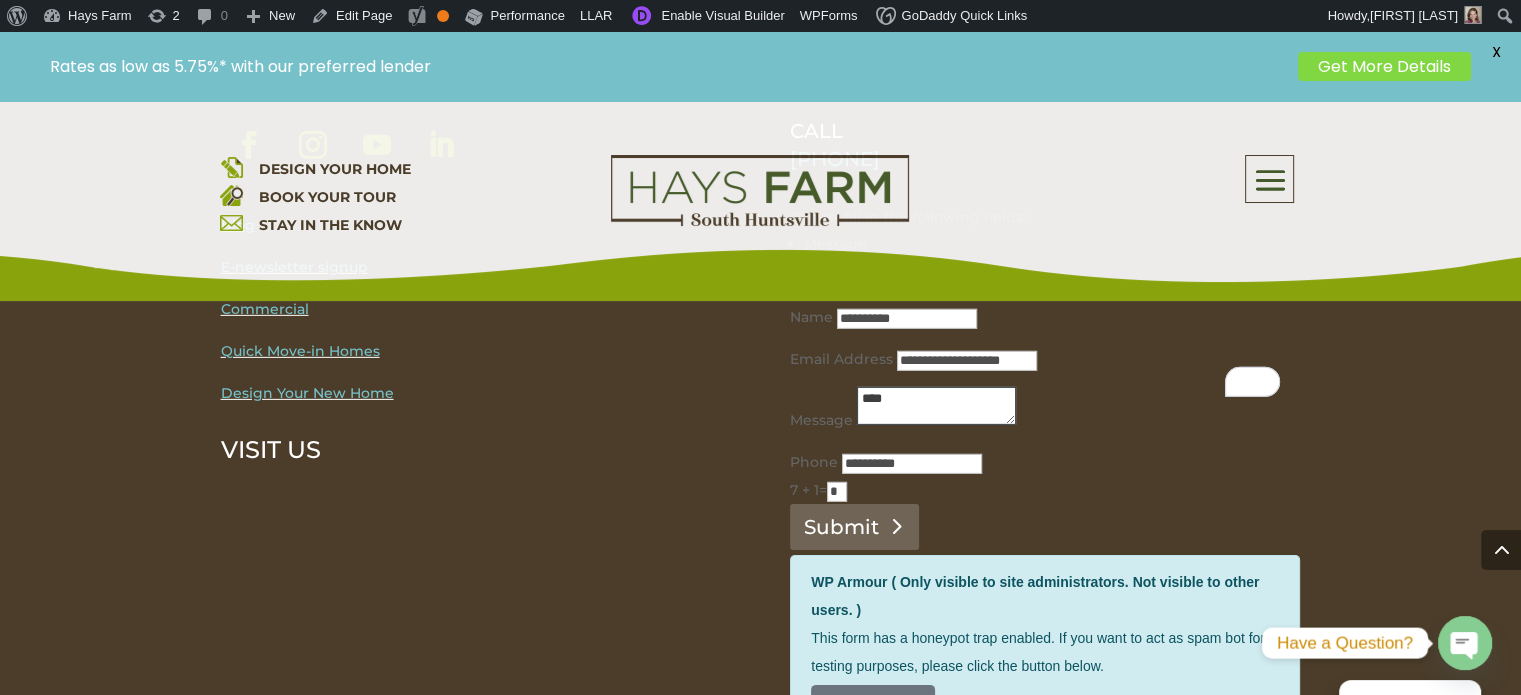 type on "****" 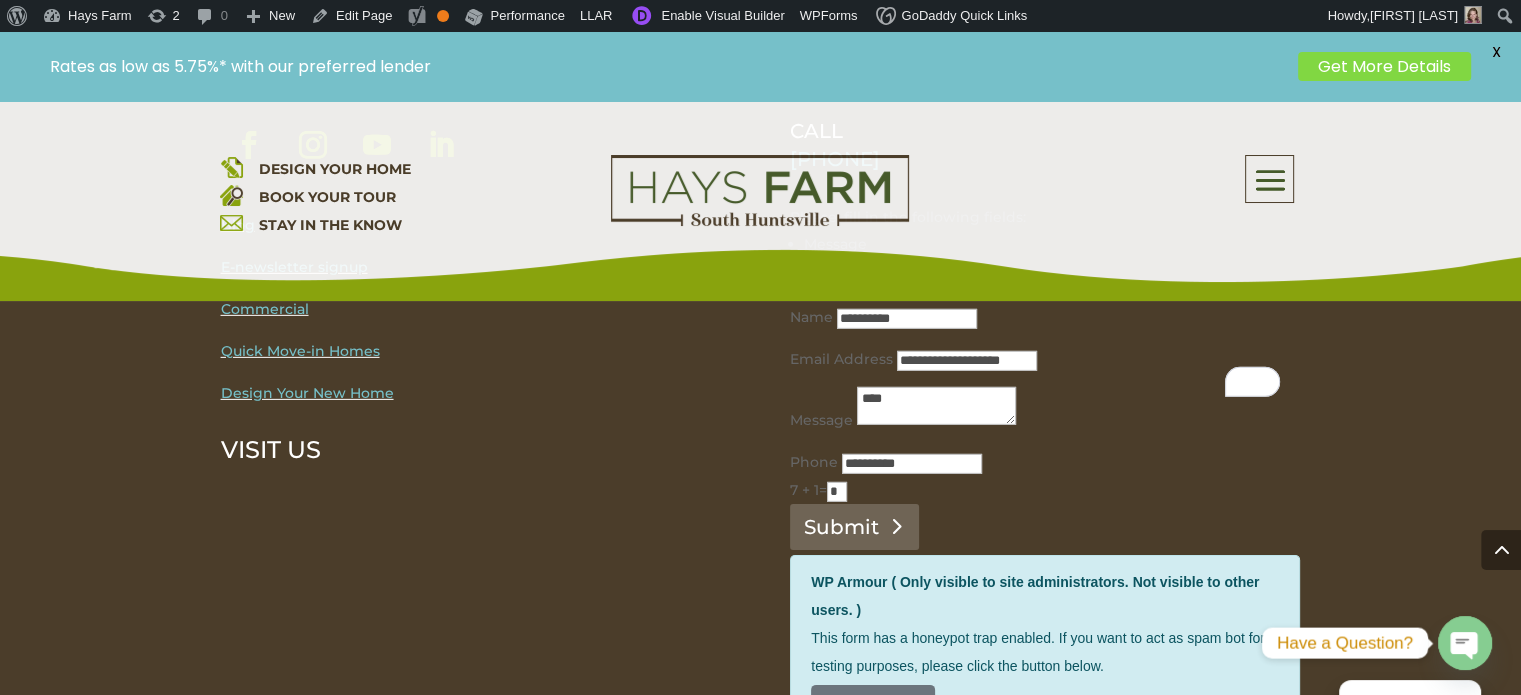 click on "Submit" at bounding box center [854, 527] 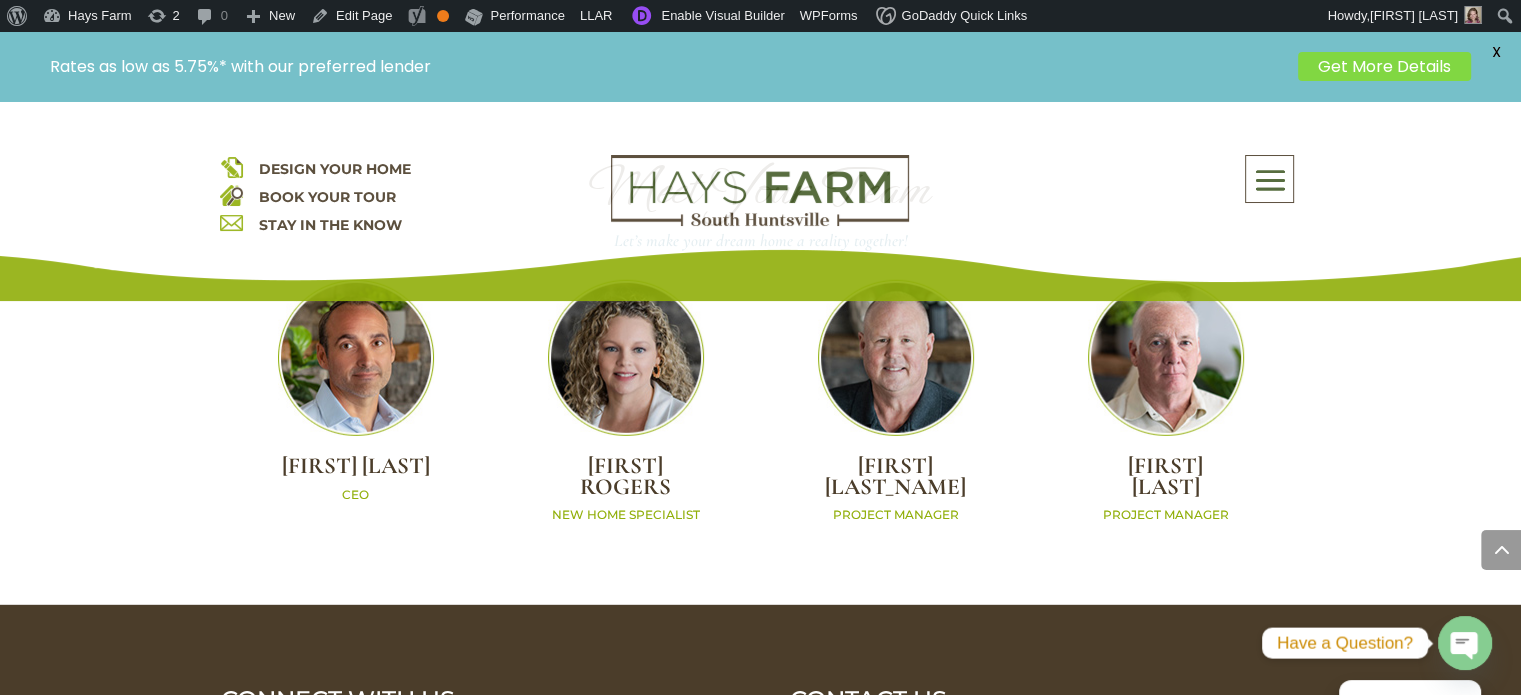 scroll, scrollTop: 5361, scrollLeft: 0, axis: vertical 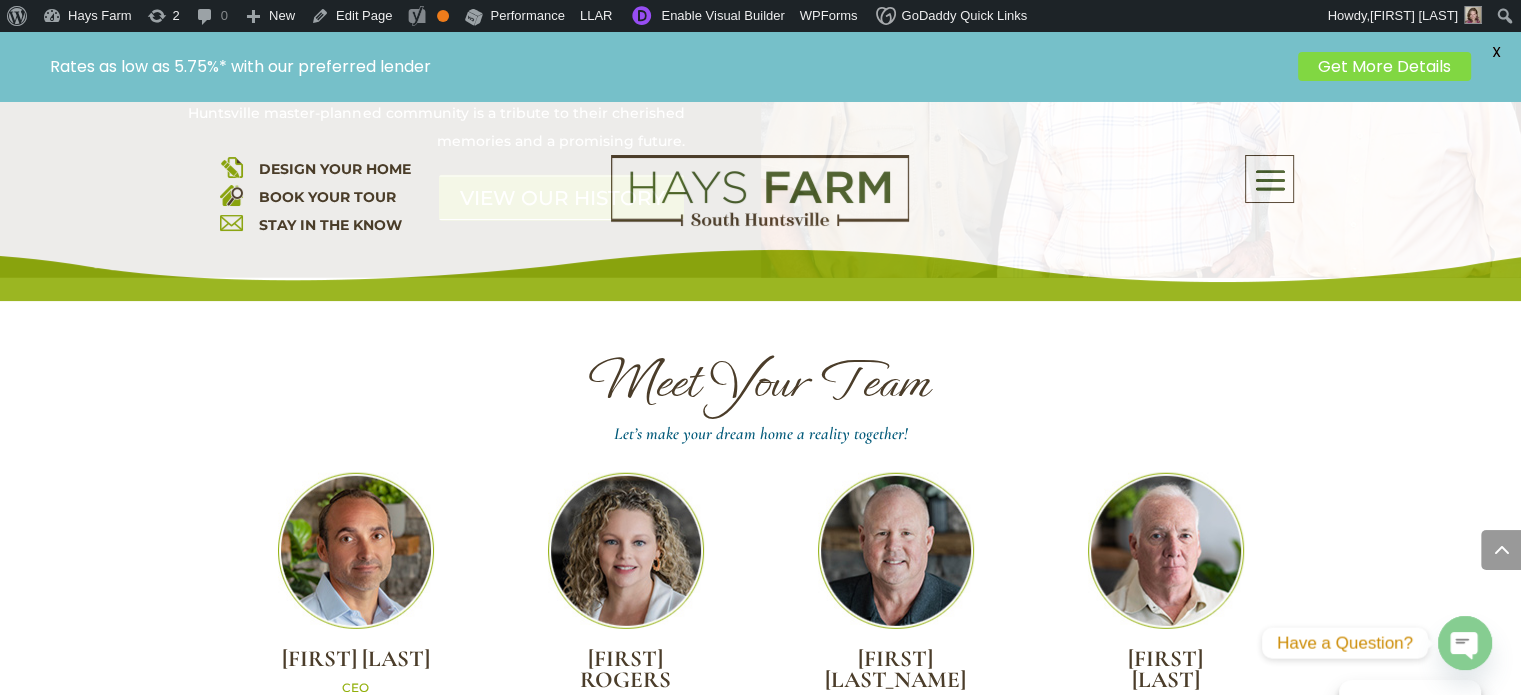 click at bounding box center [1269, 181] 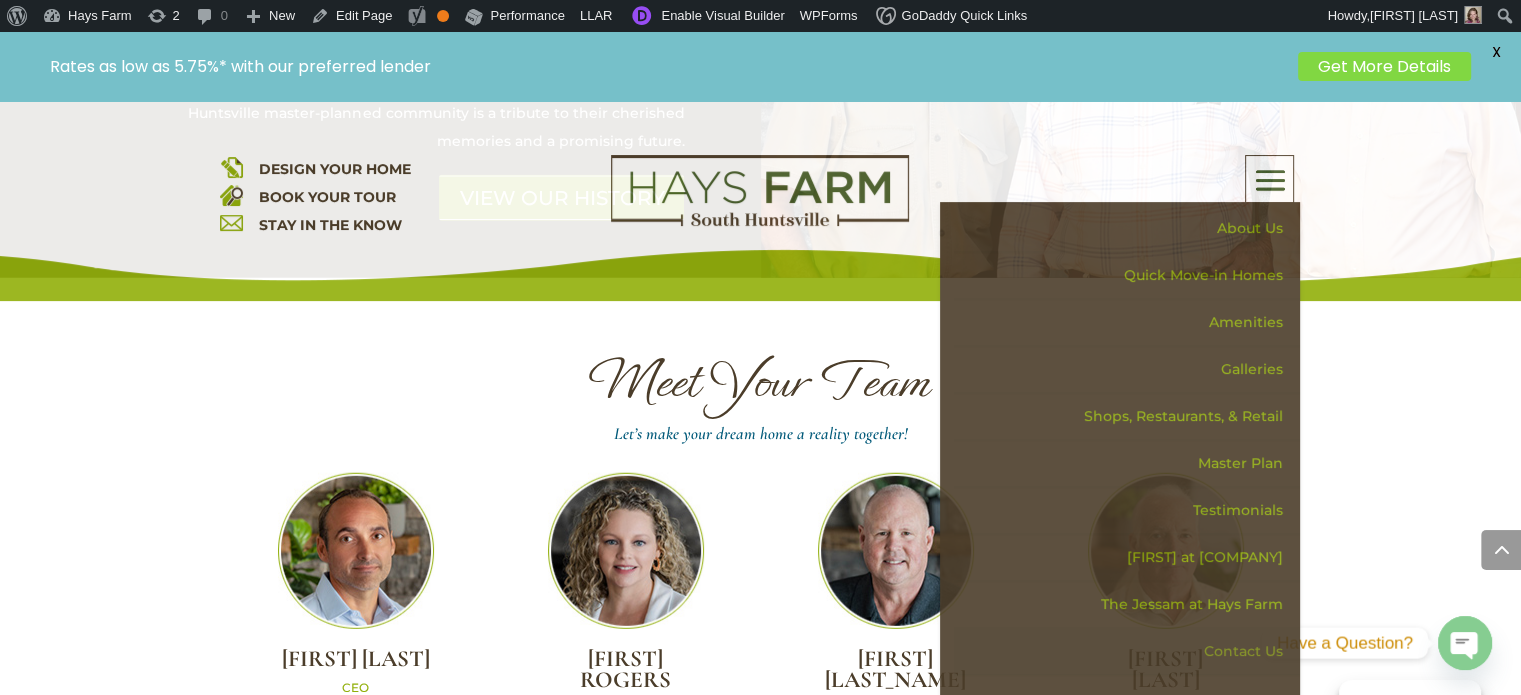 click on "Contact Us" at bounding box center [1127, 651] 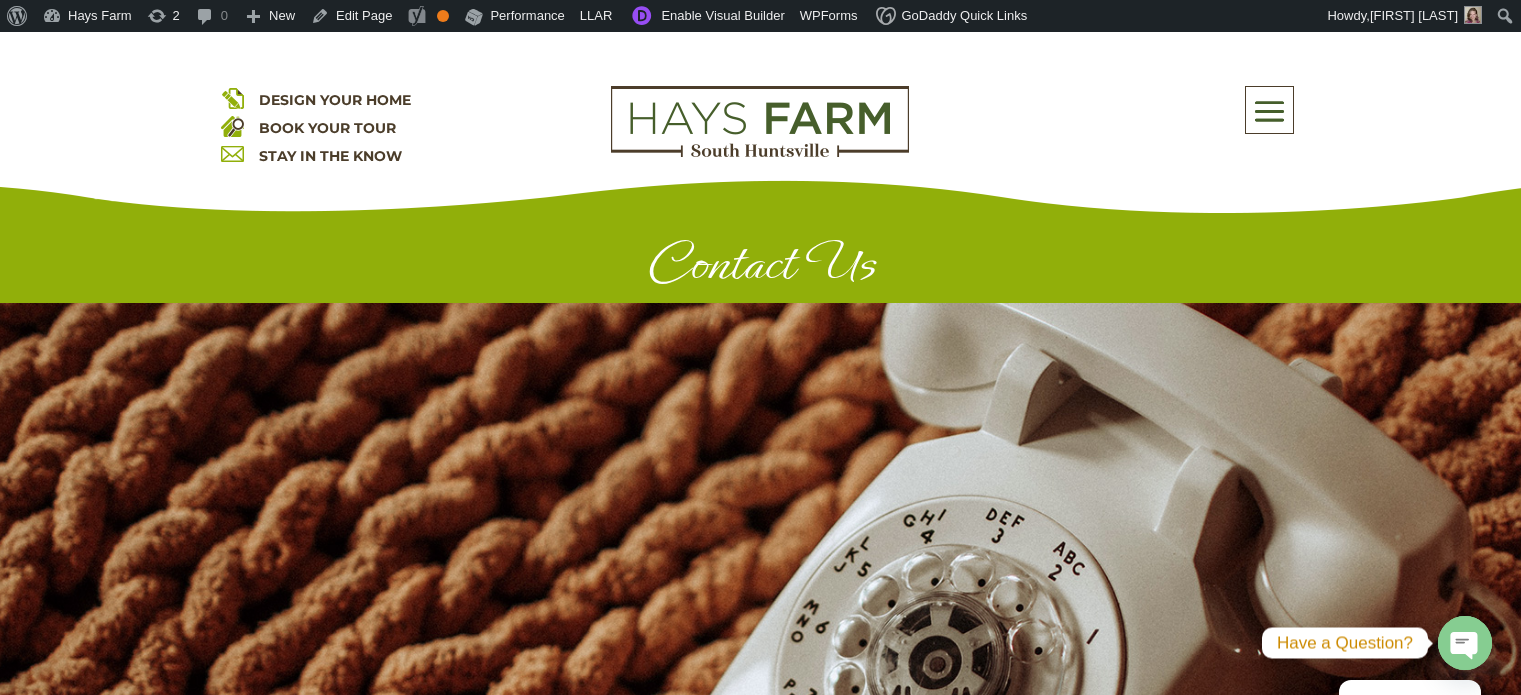 scroll, scrollTop: 0, scrollLeft: 0, axis: both 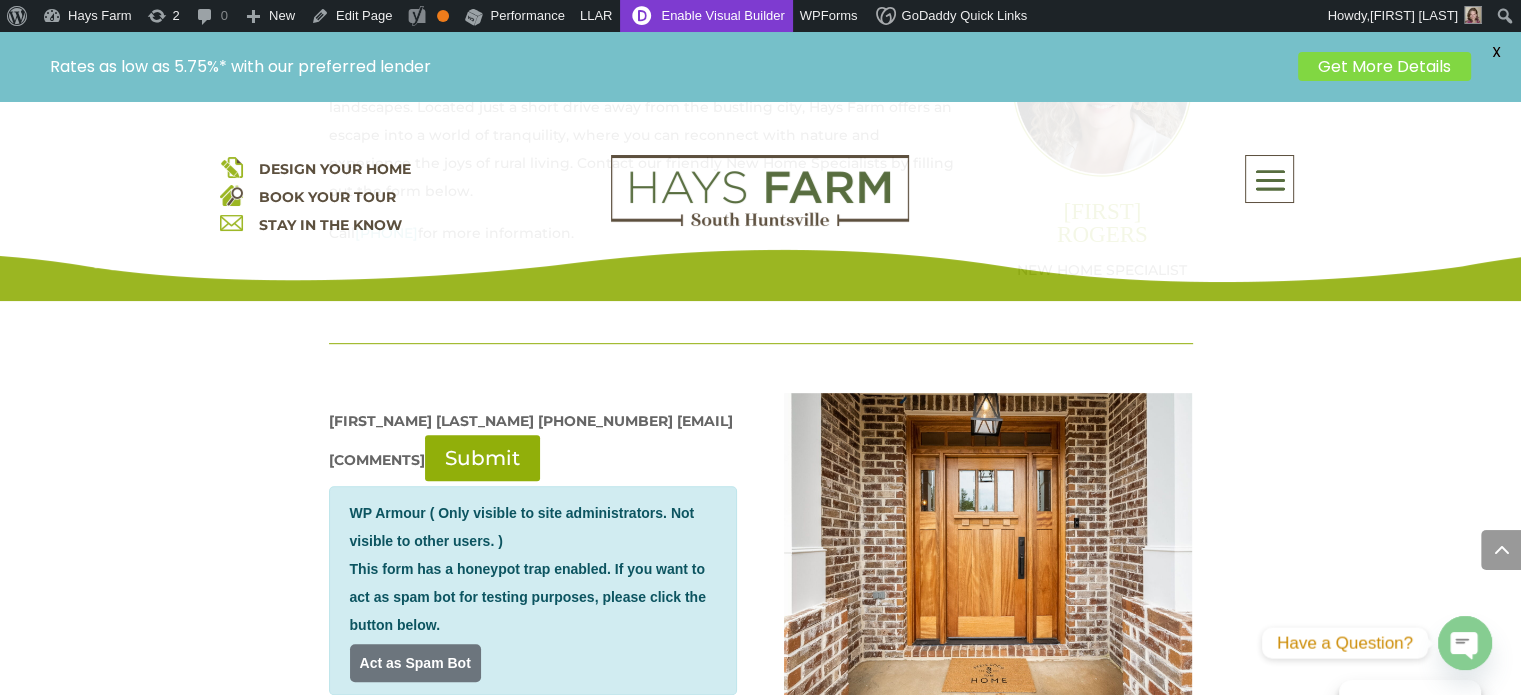click on "Enable Visual Builder" at bounding box center (706, 16) 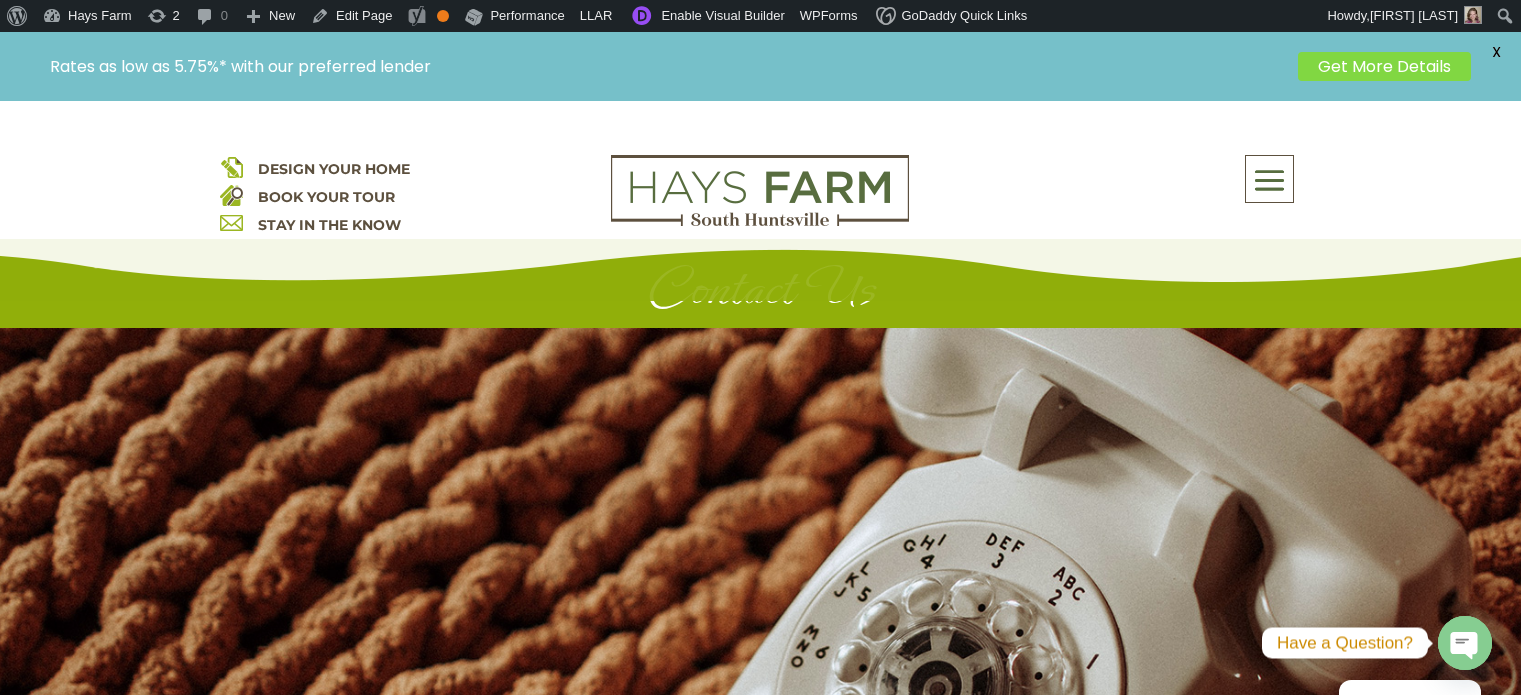 scroll, scrollTop: 800, scrollLeft: 0, axis: vertical 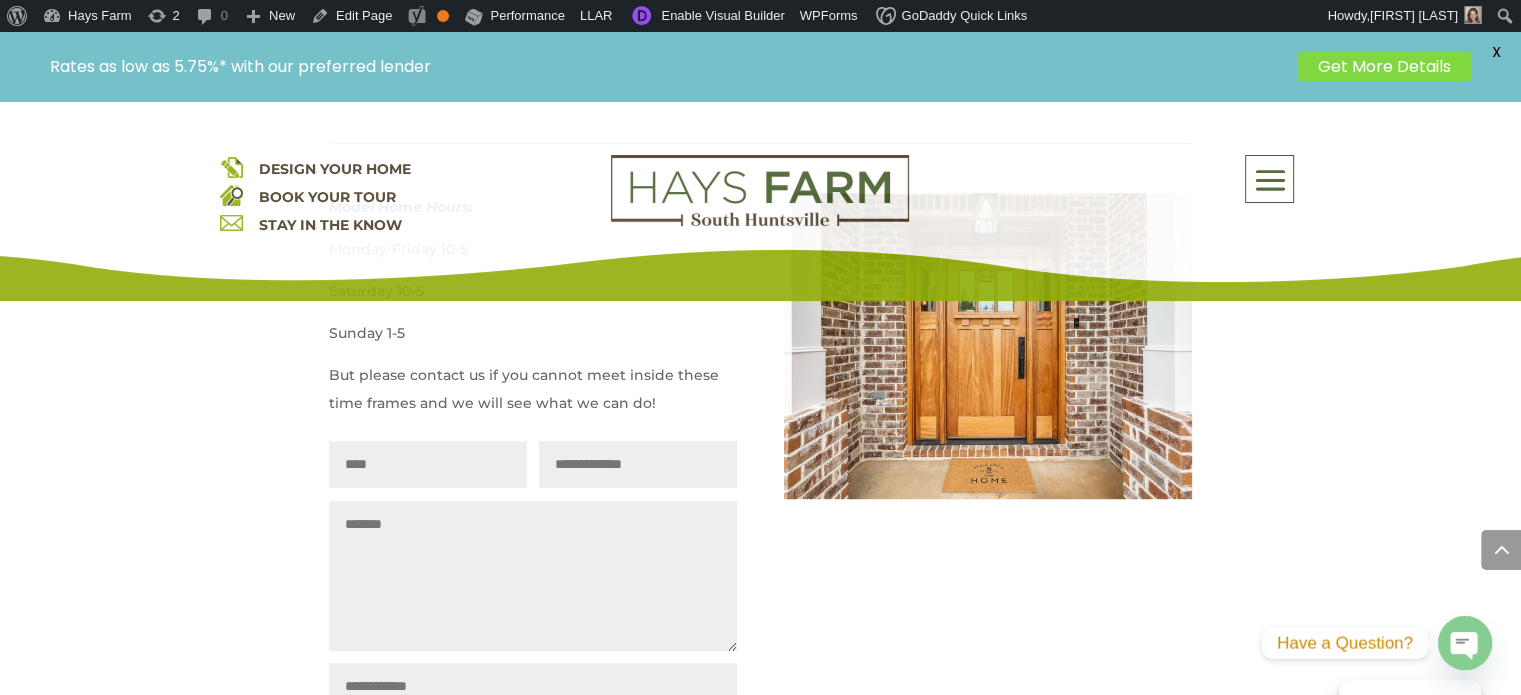 click on "Name" at bounding box center (428, 464) 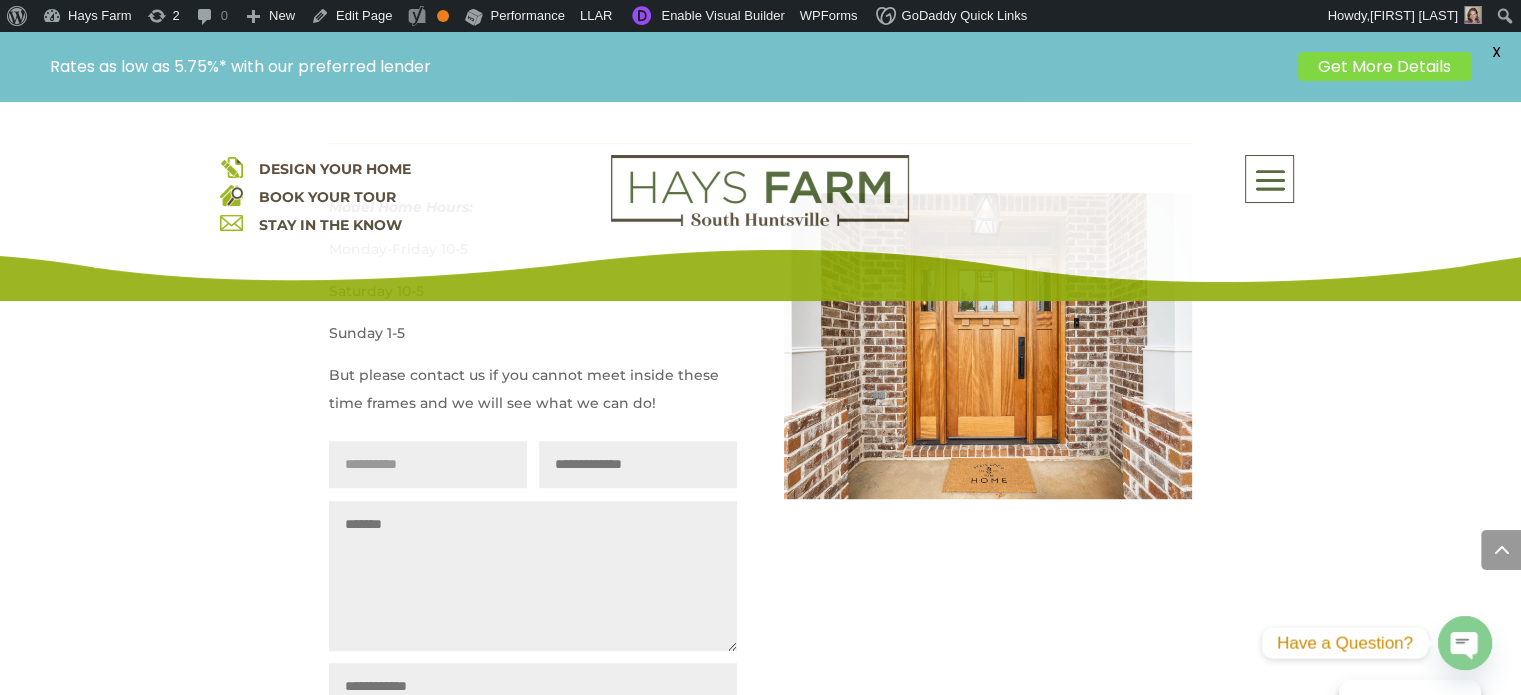 type on "**********" 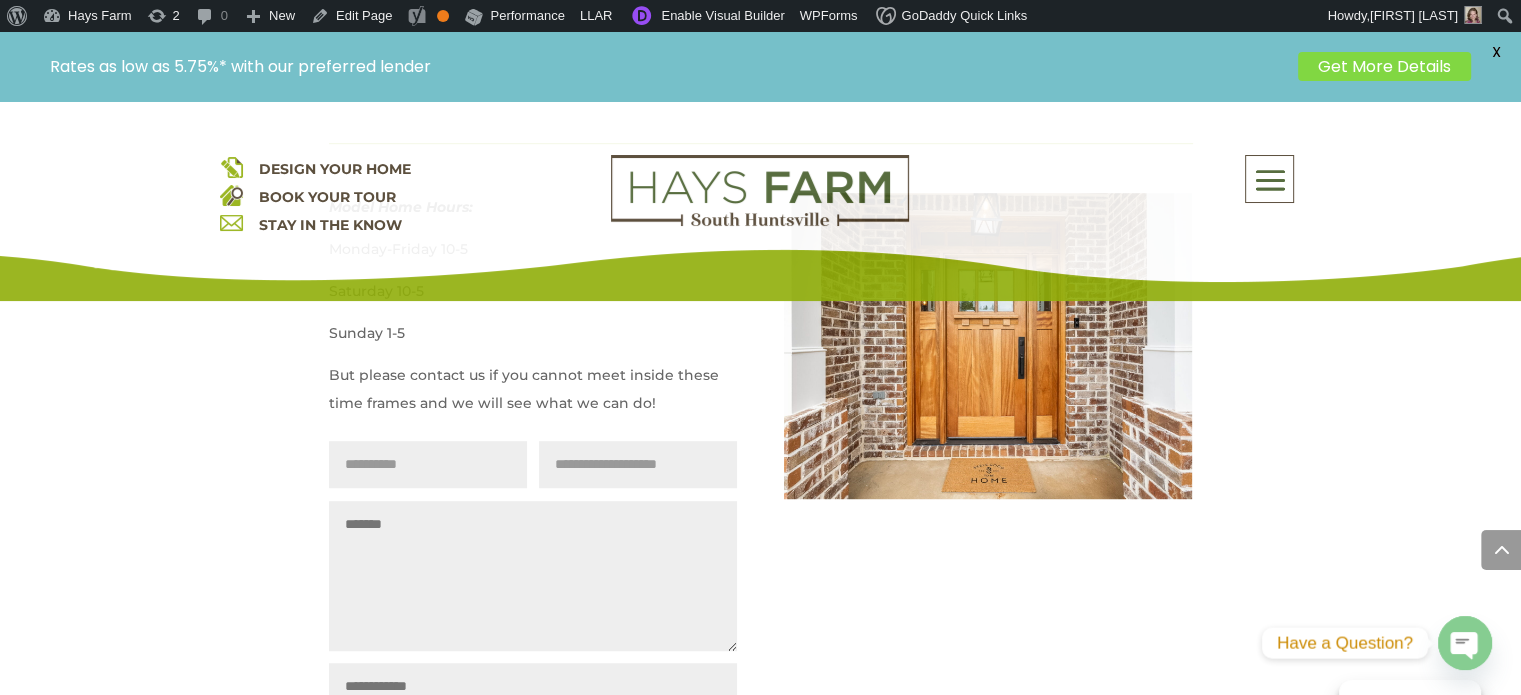 type on "**********" 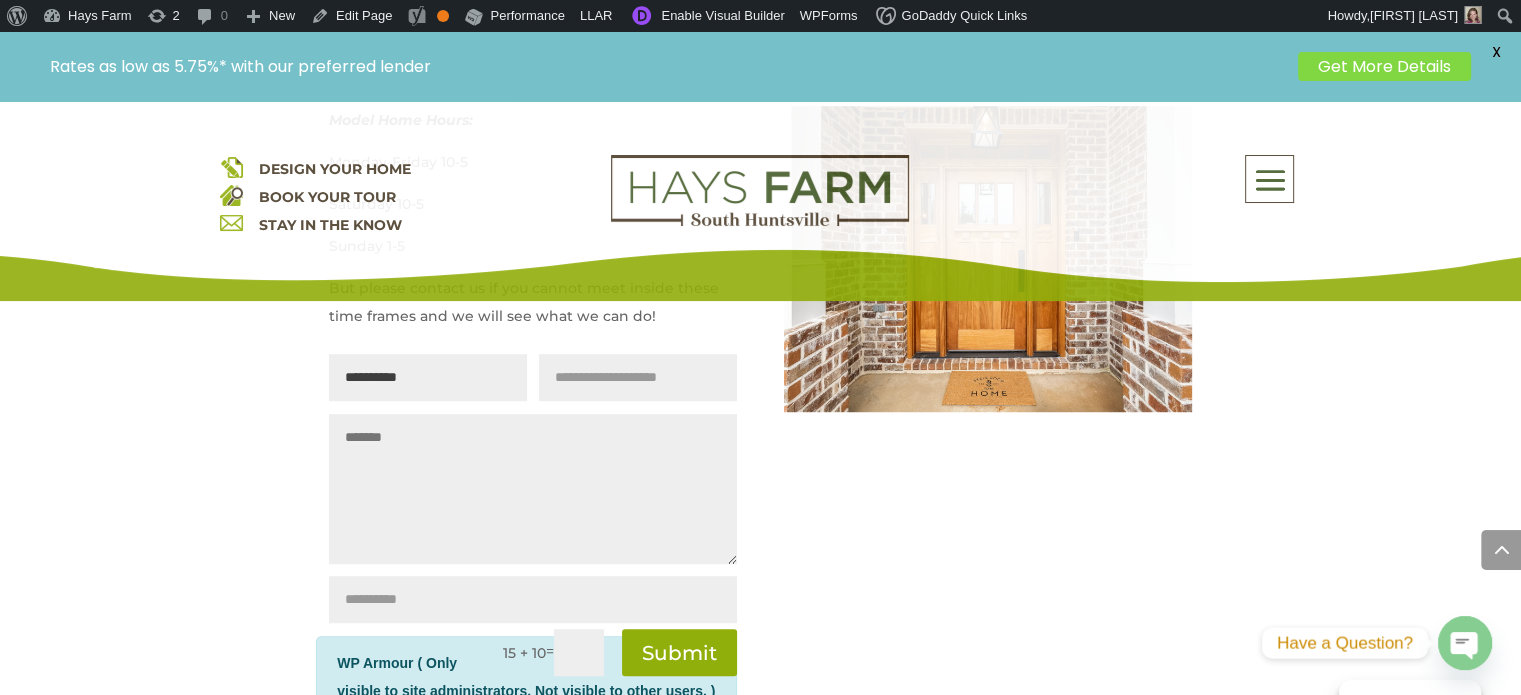 scroll, scrollTop: 1400, scrollLeft: 0, axis: vertical 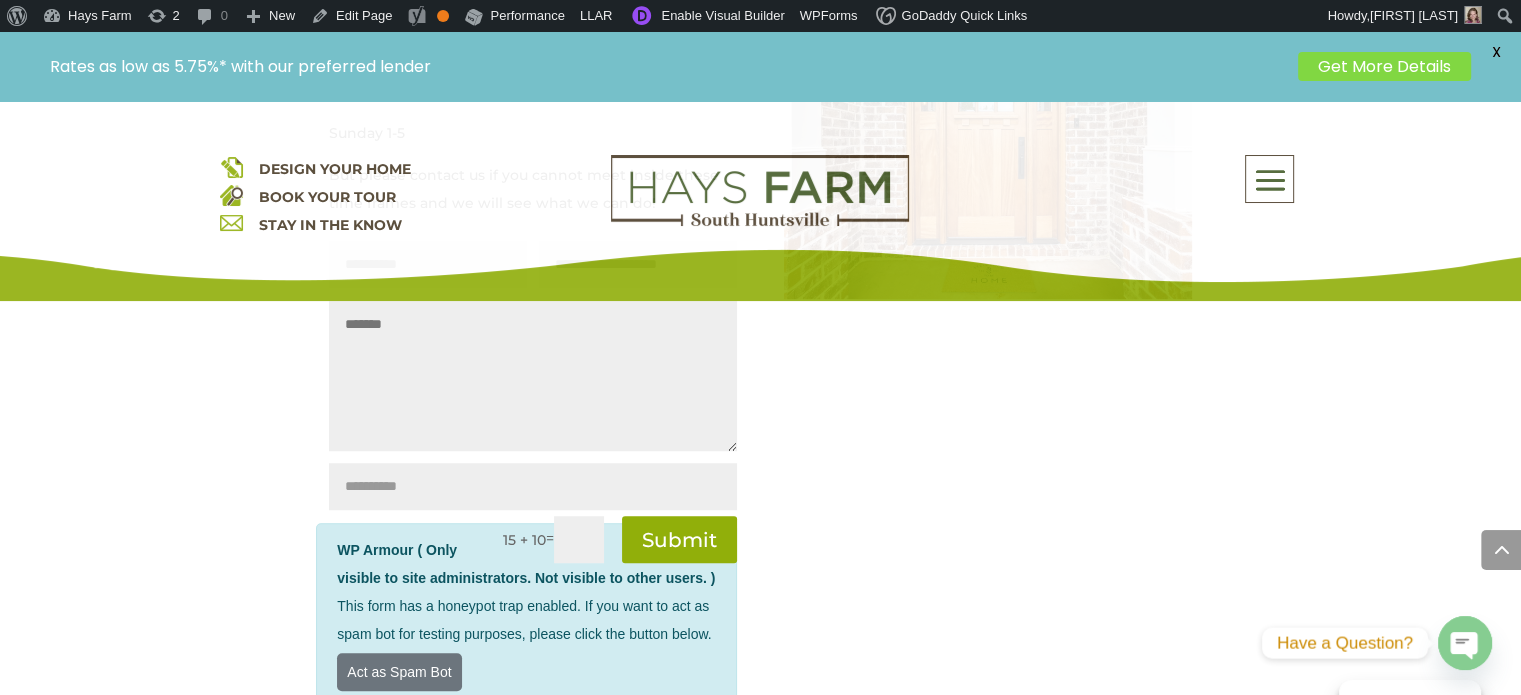 click on "Message" at bounding box center (533, 376) 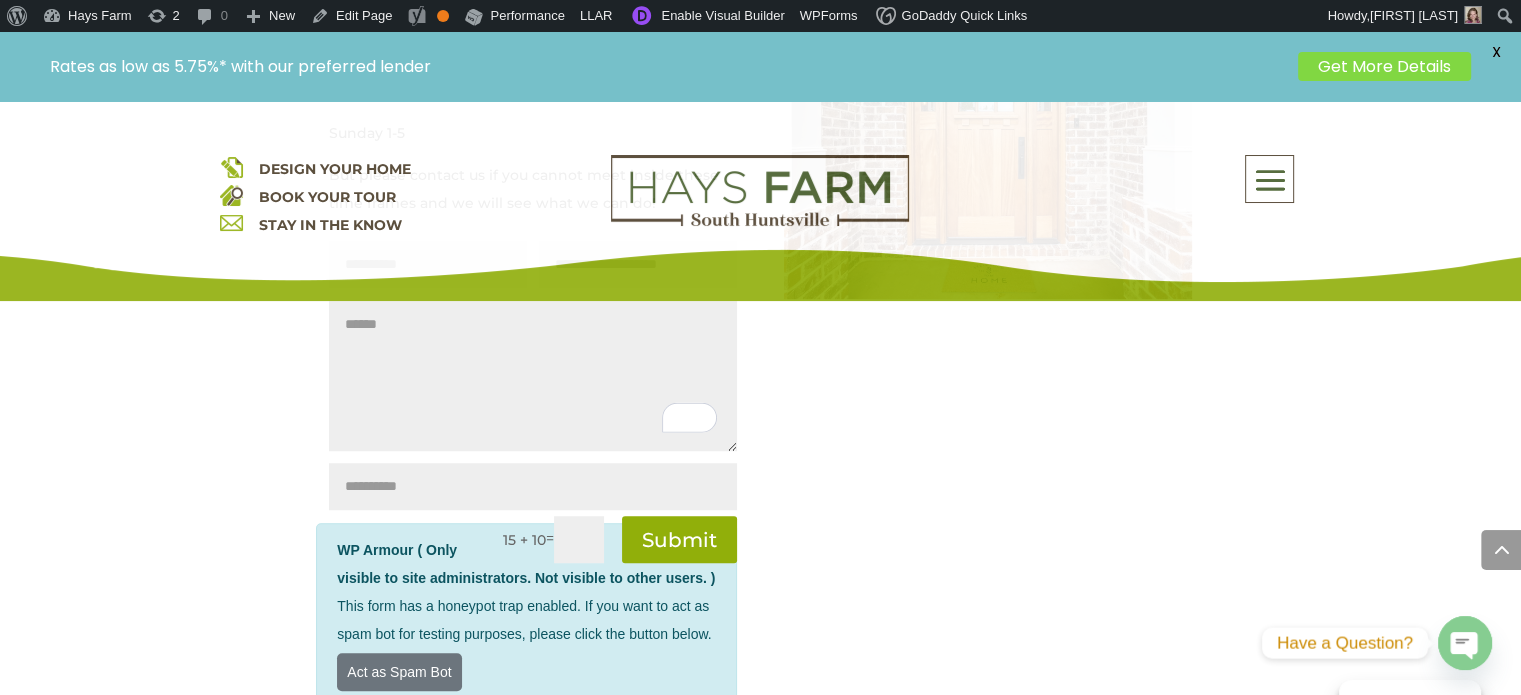 type on "******" 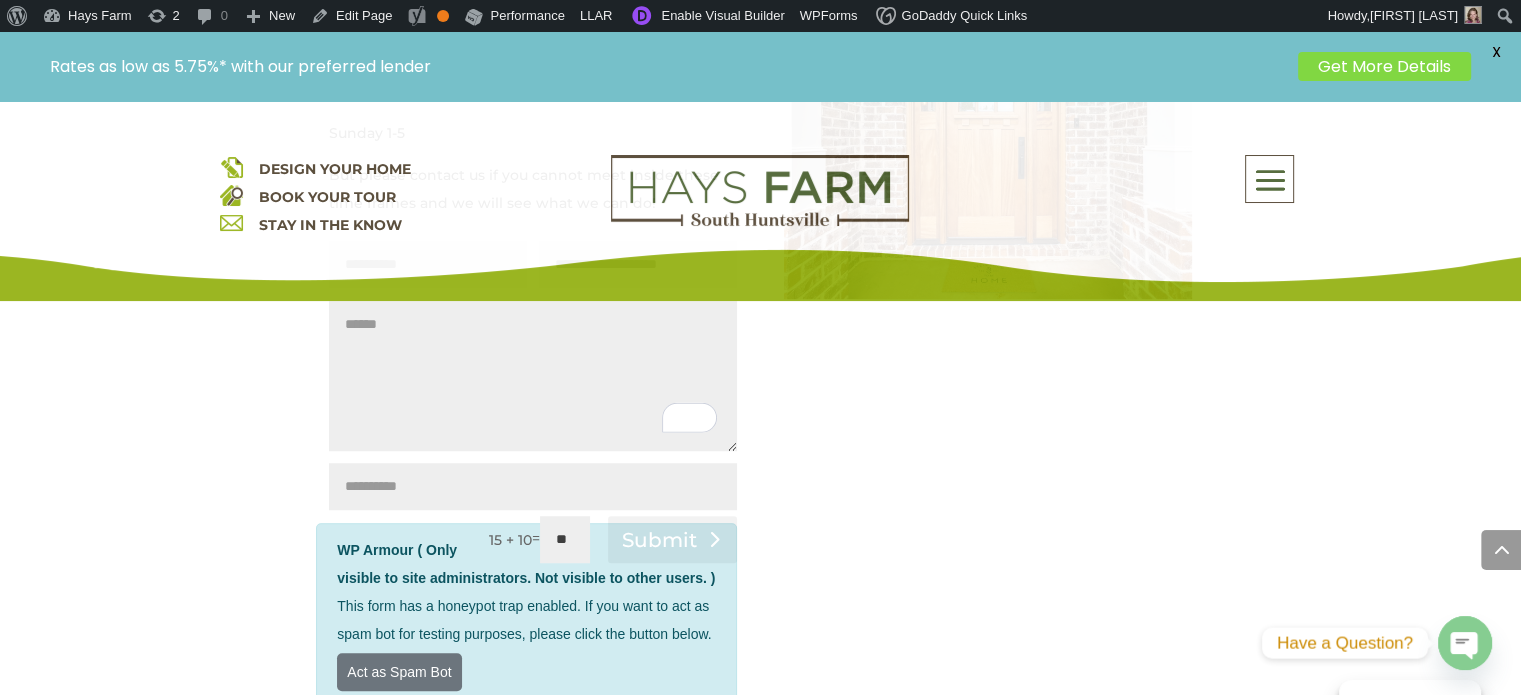 type on "**" 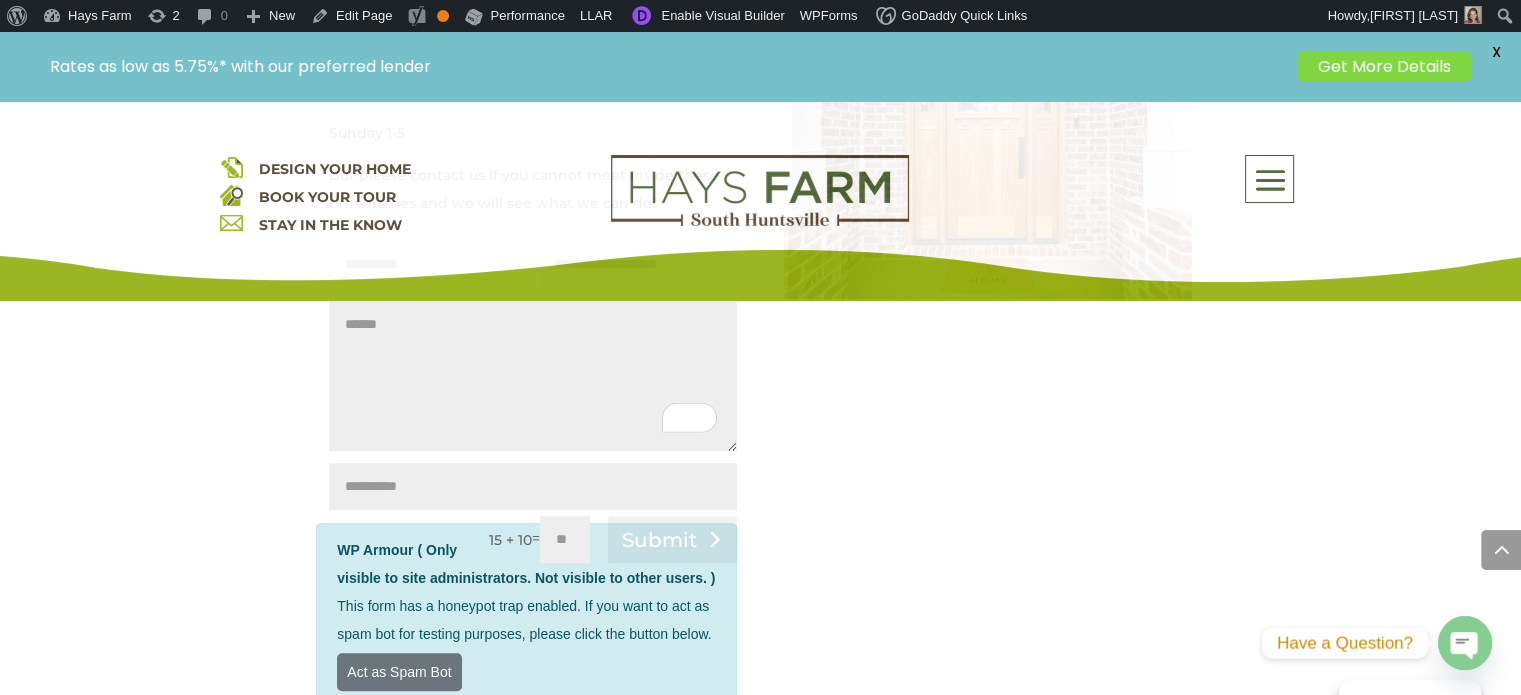 click on "Submit" at bounding box center [672, 539] 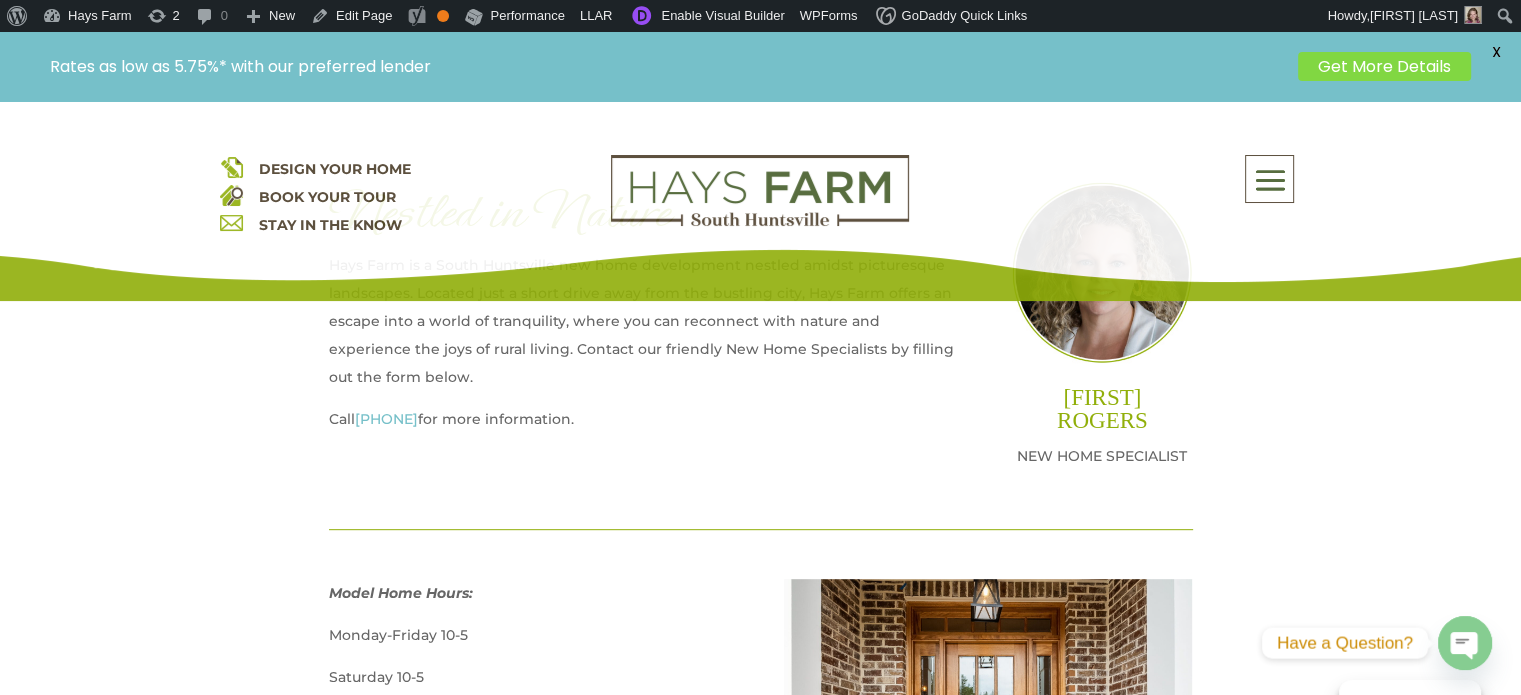 scroll, scrollTop: 1100, scrollLeft: 0, axis: vertical 